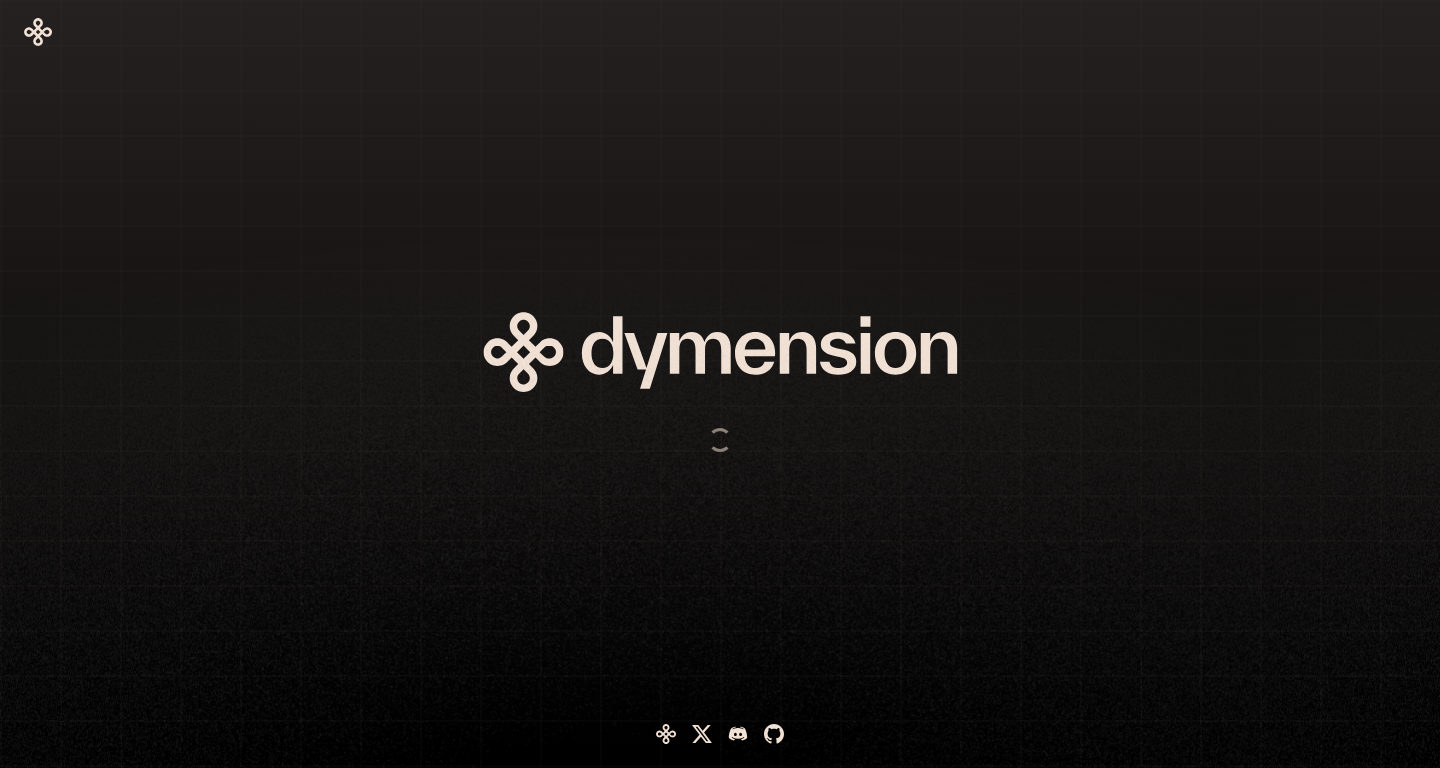 scroll, scrollTop: 0, scrollLeft: 0, axis: both 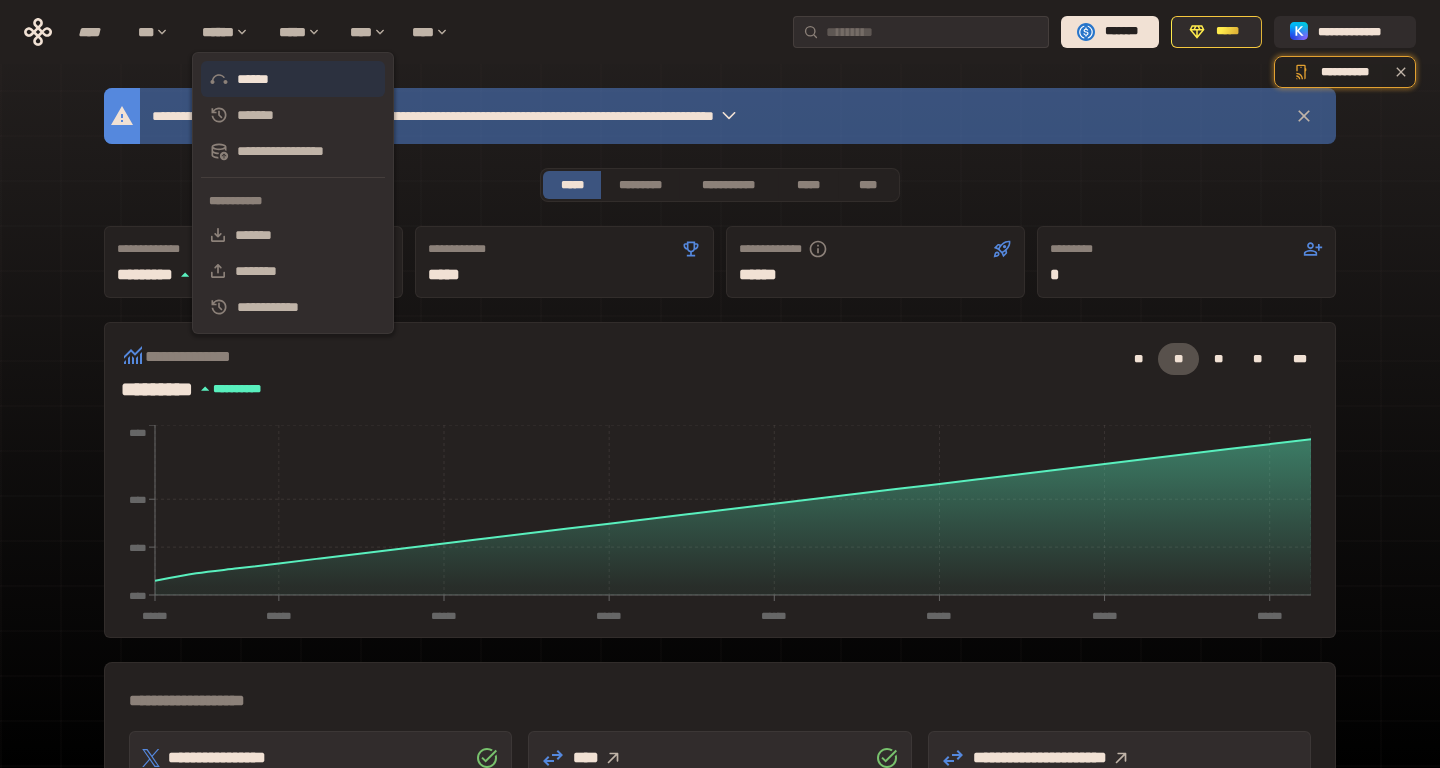 click on "******" at bounding box center [293, 79] 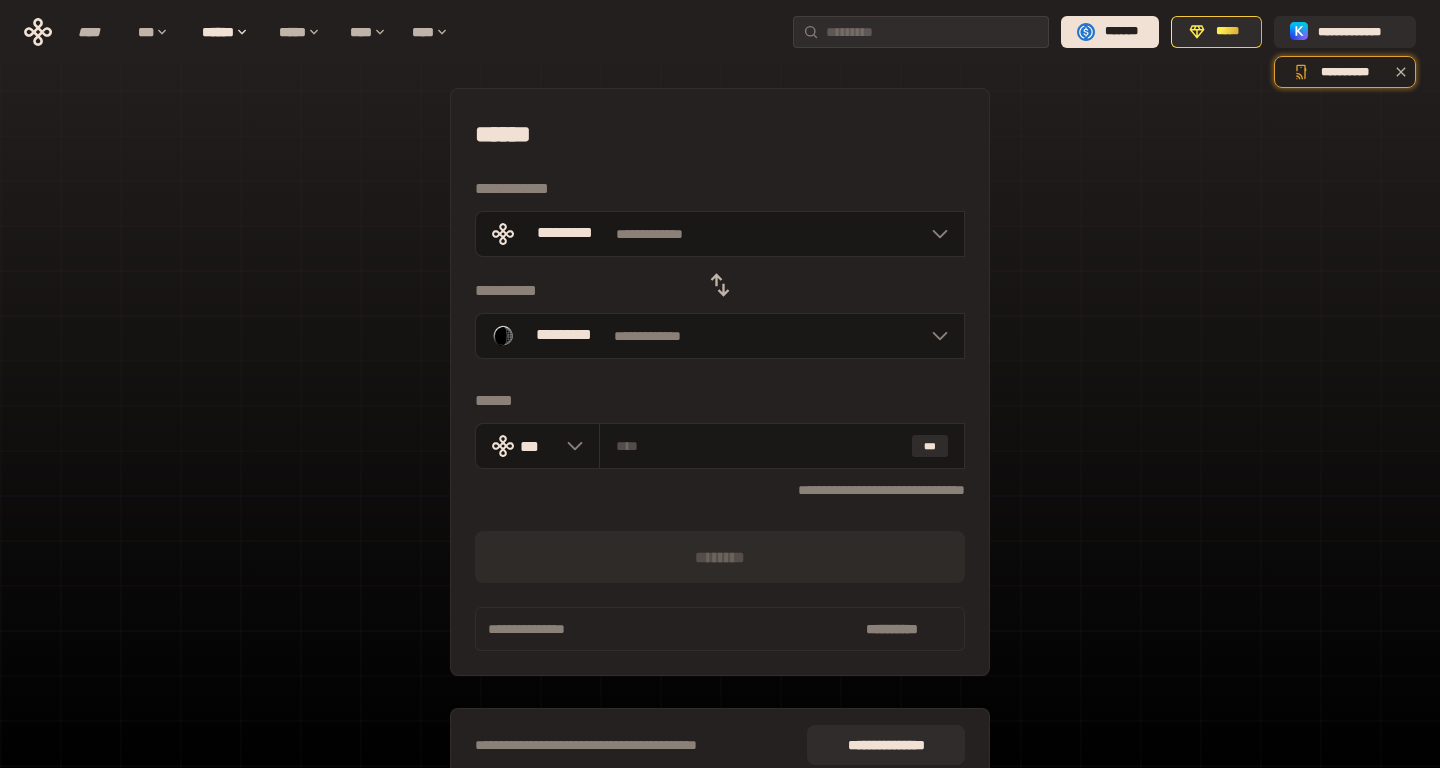 click 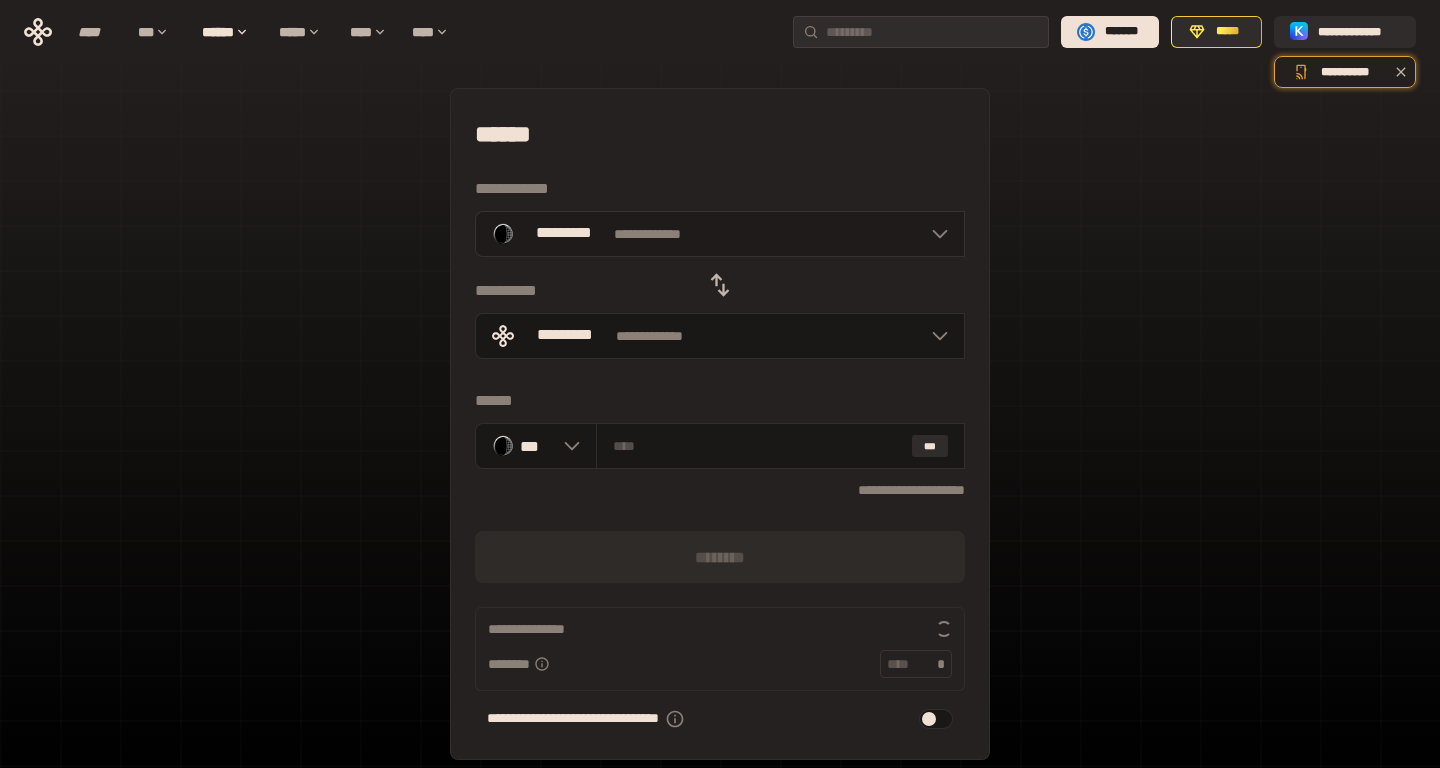click on "**********" at bounding box center [720, 234] 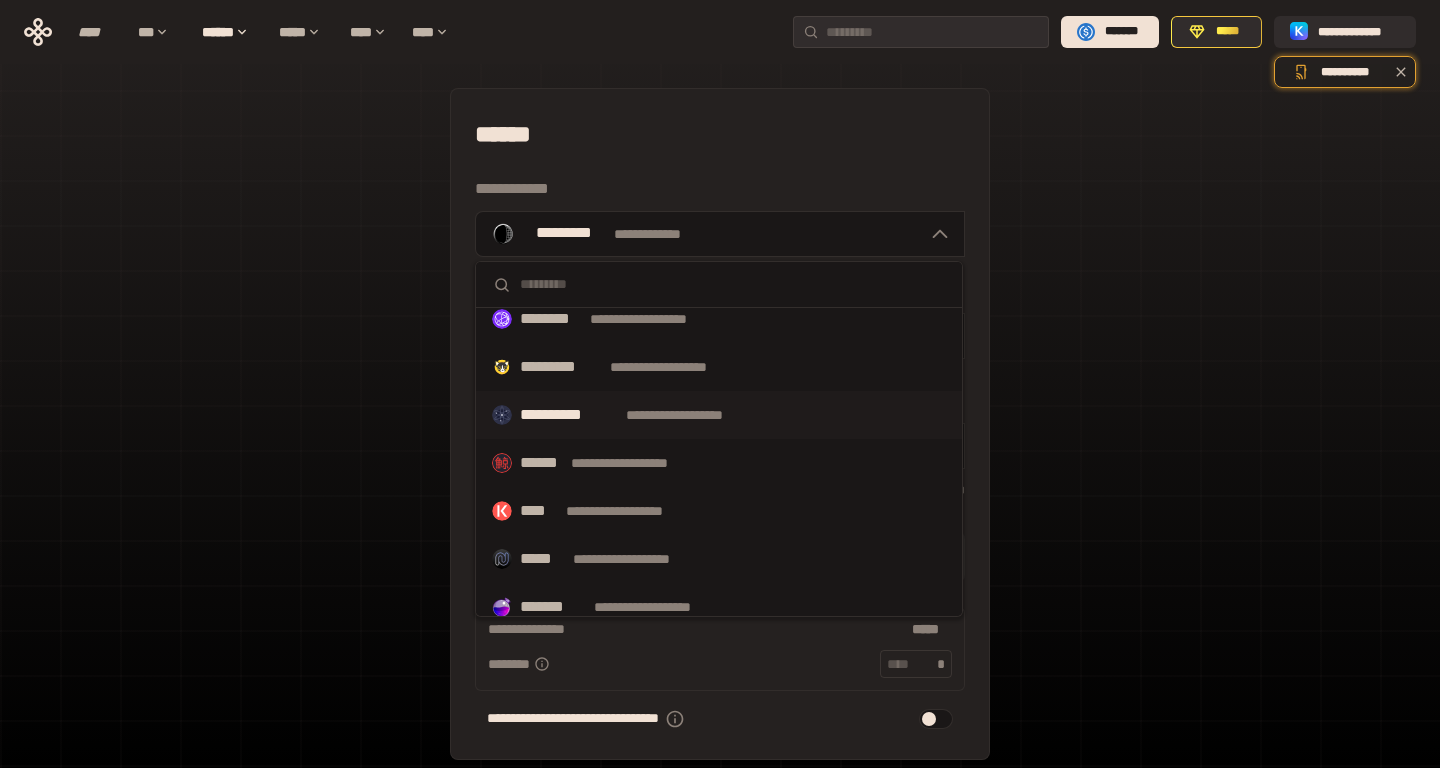 scroll, scrollTop: 591, scrollLeft: 0, axis: vertical 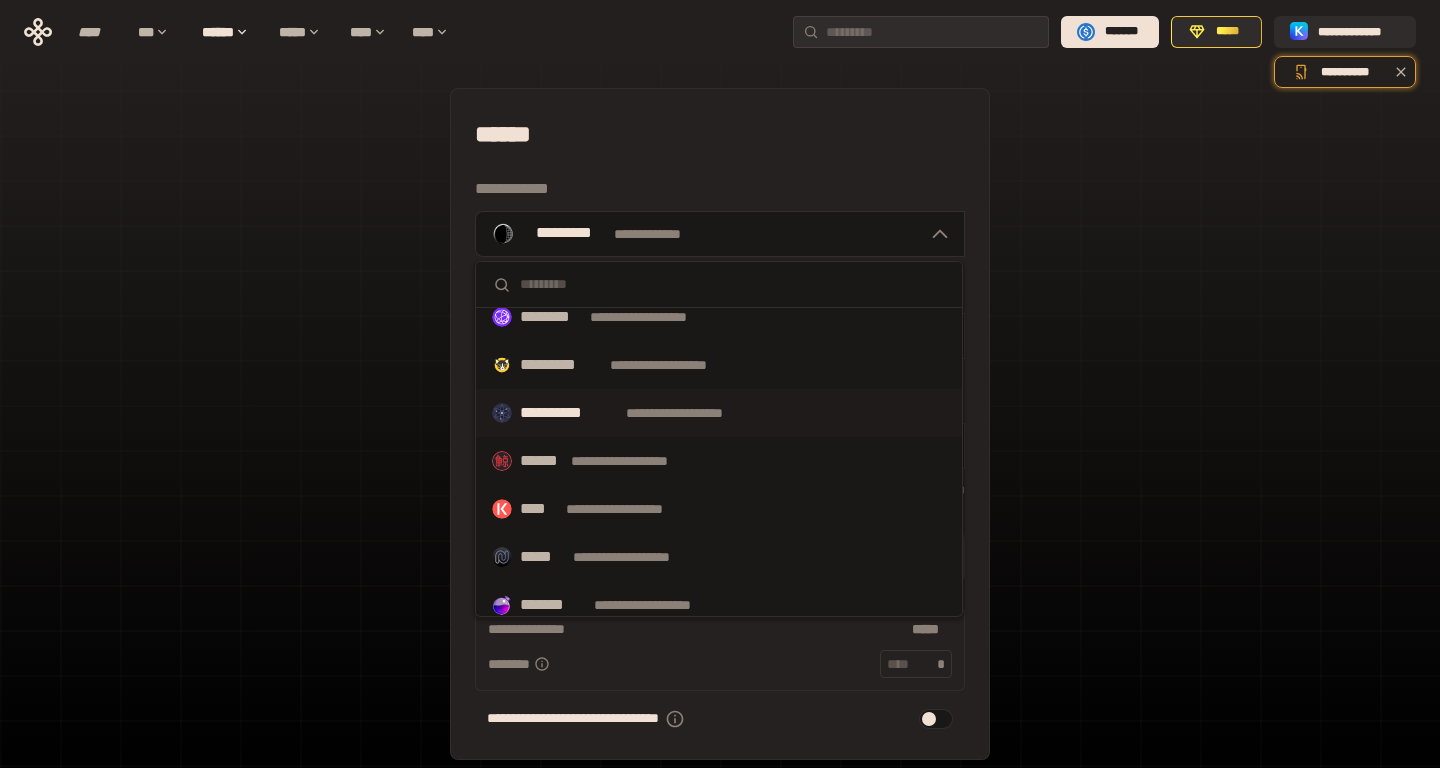 click on "**********" at bounding box center [693, 413] 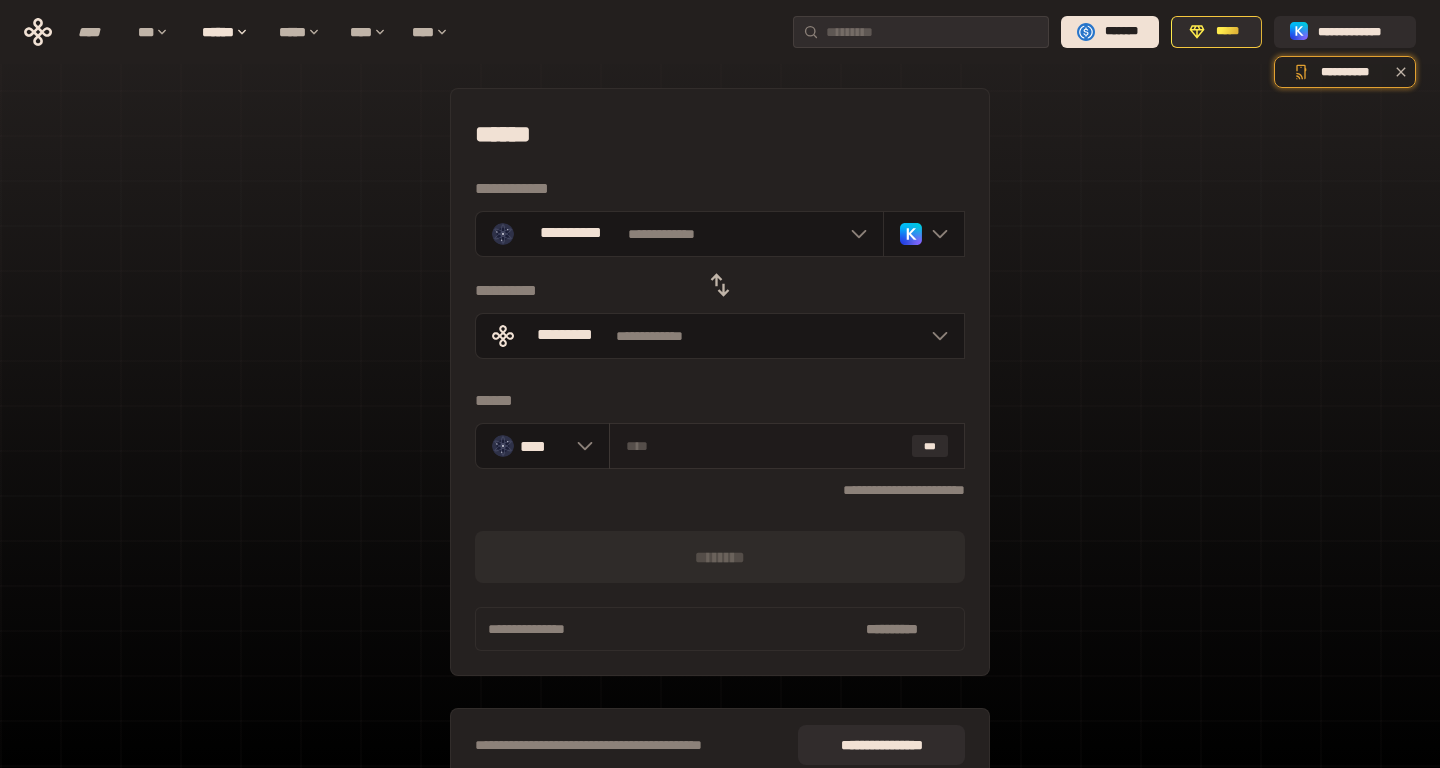 click at bounding box center (765, 446) 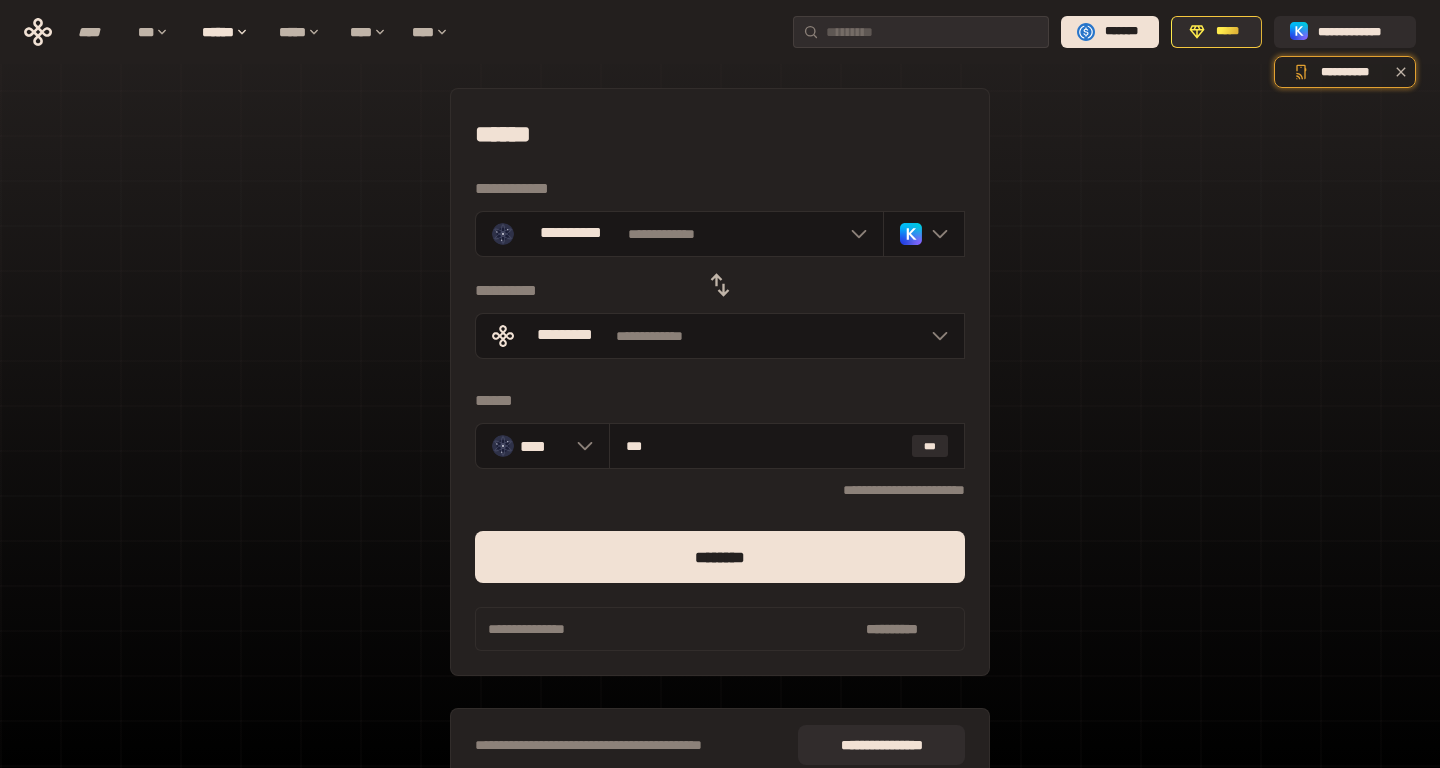 type on "***" 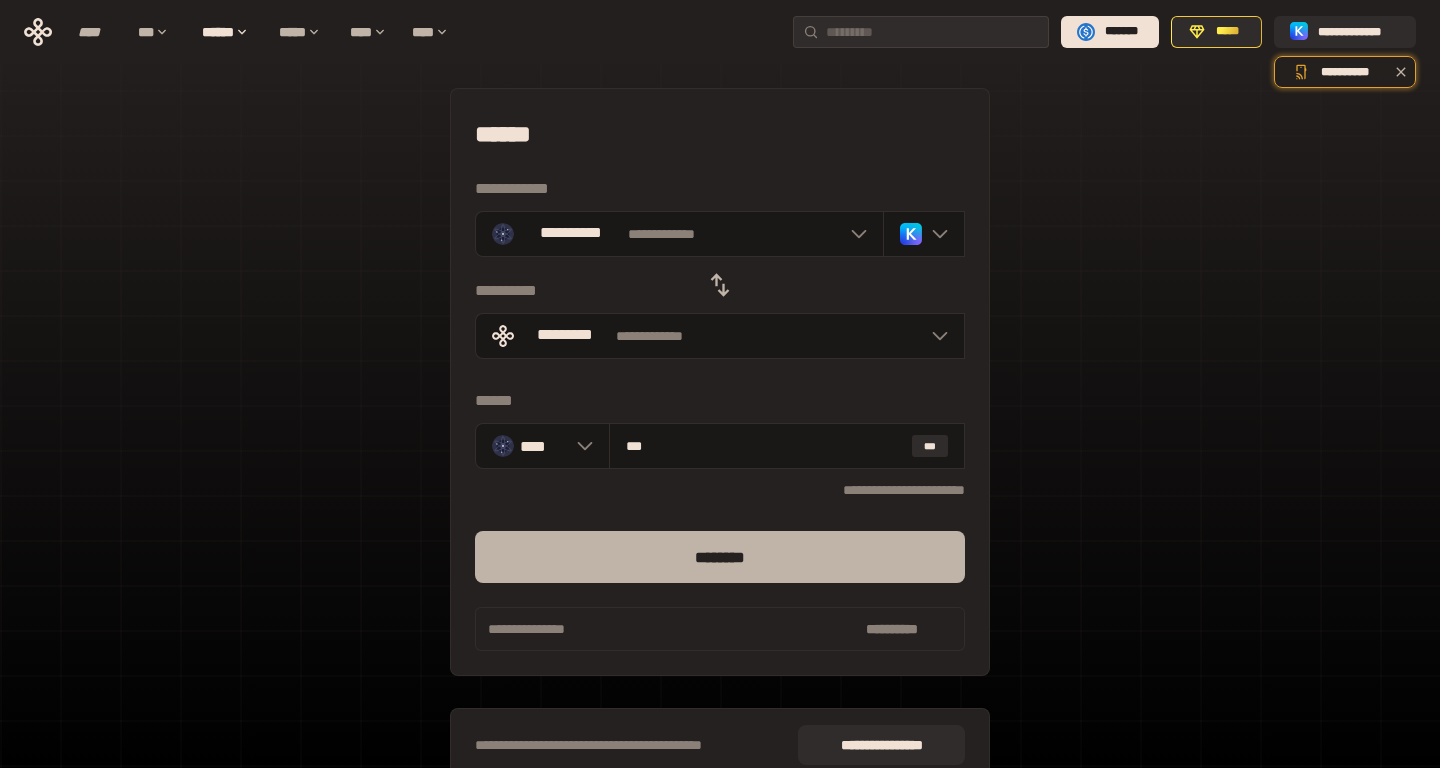 click on "********" at bounding box center (720, 557) 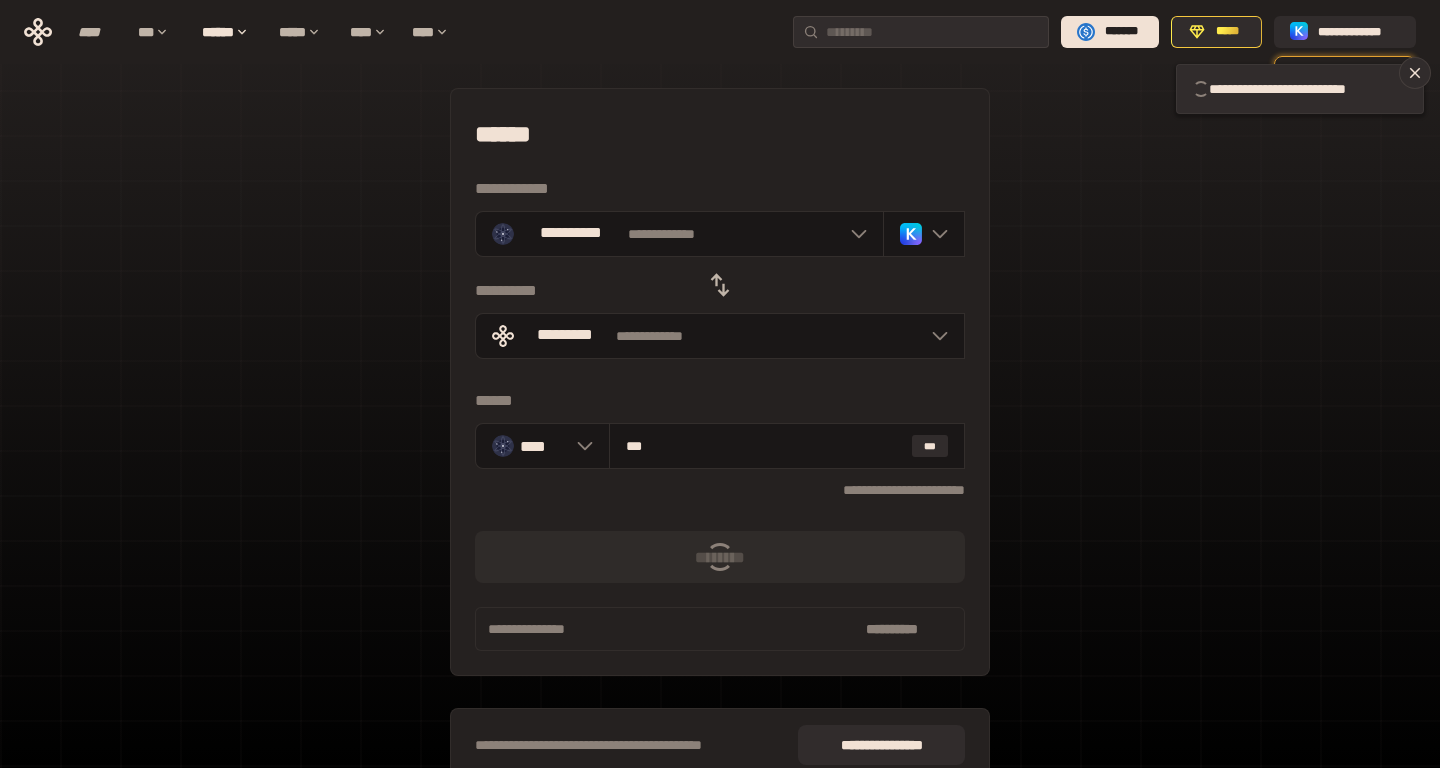 type 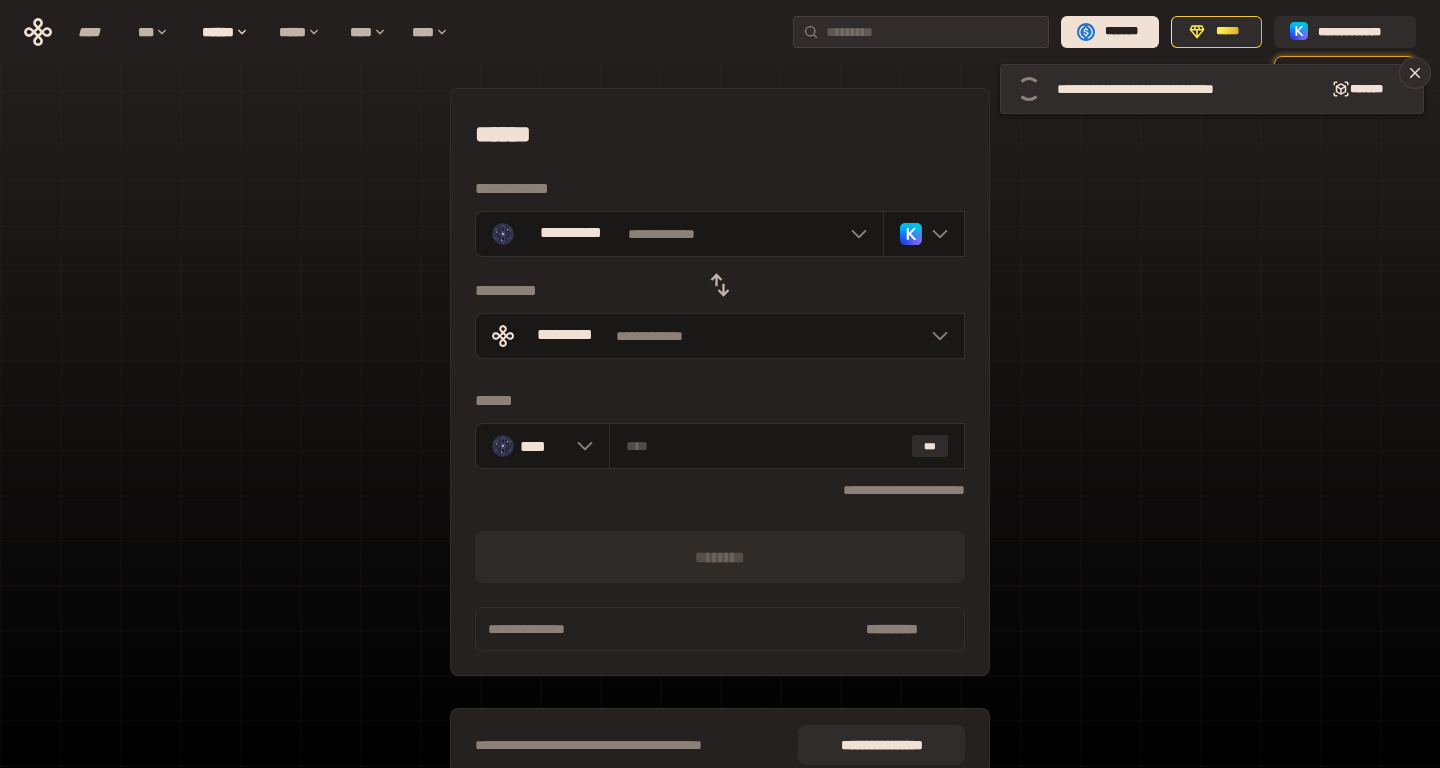 scroll, scrollTop: 5, scrollLeft: 0, axis: vertical 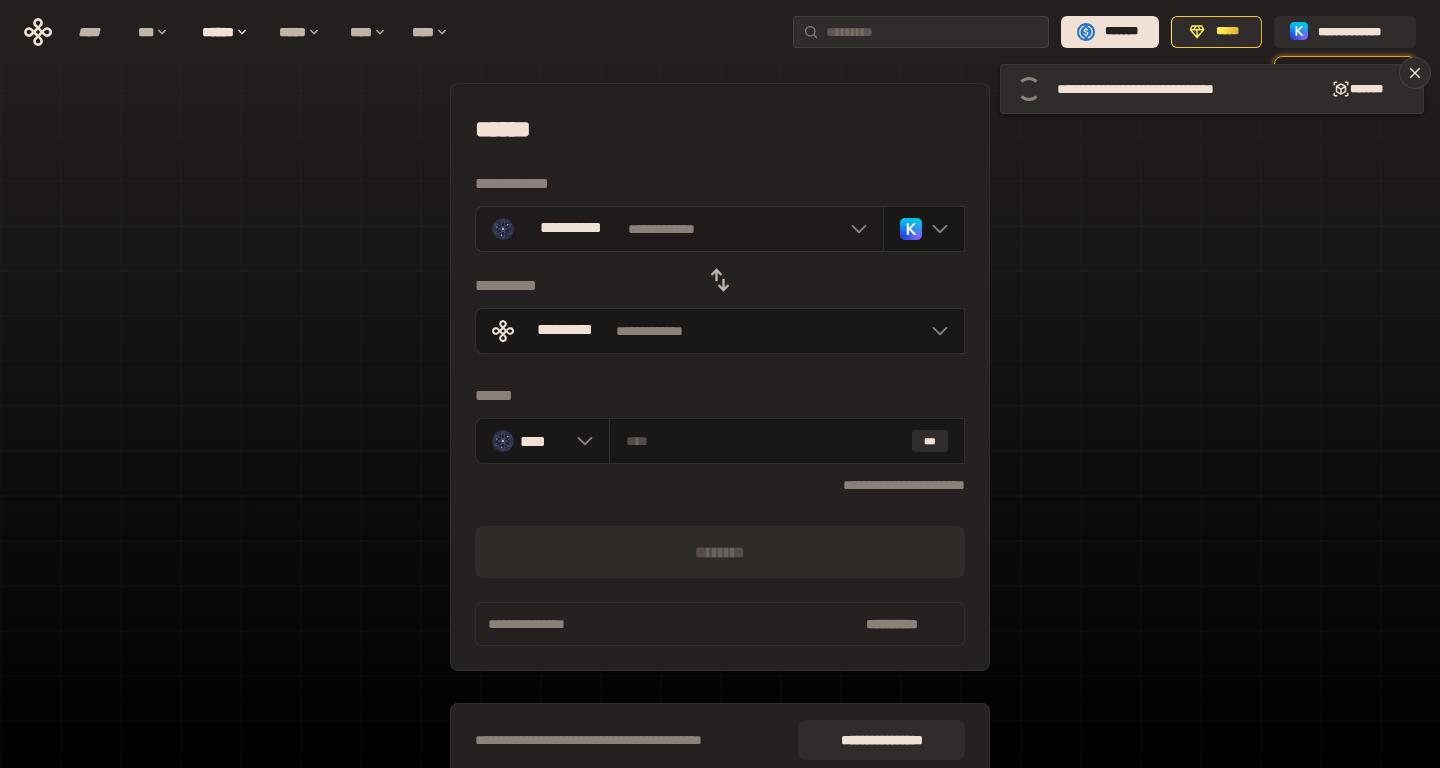 click 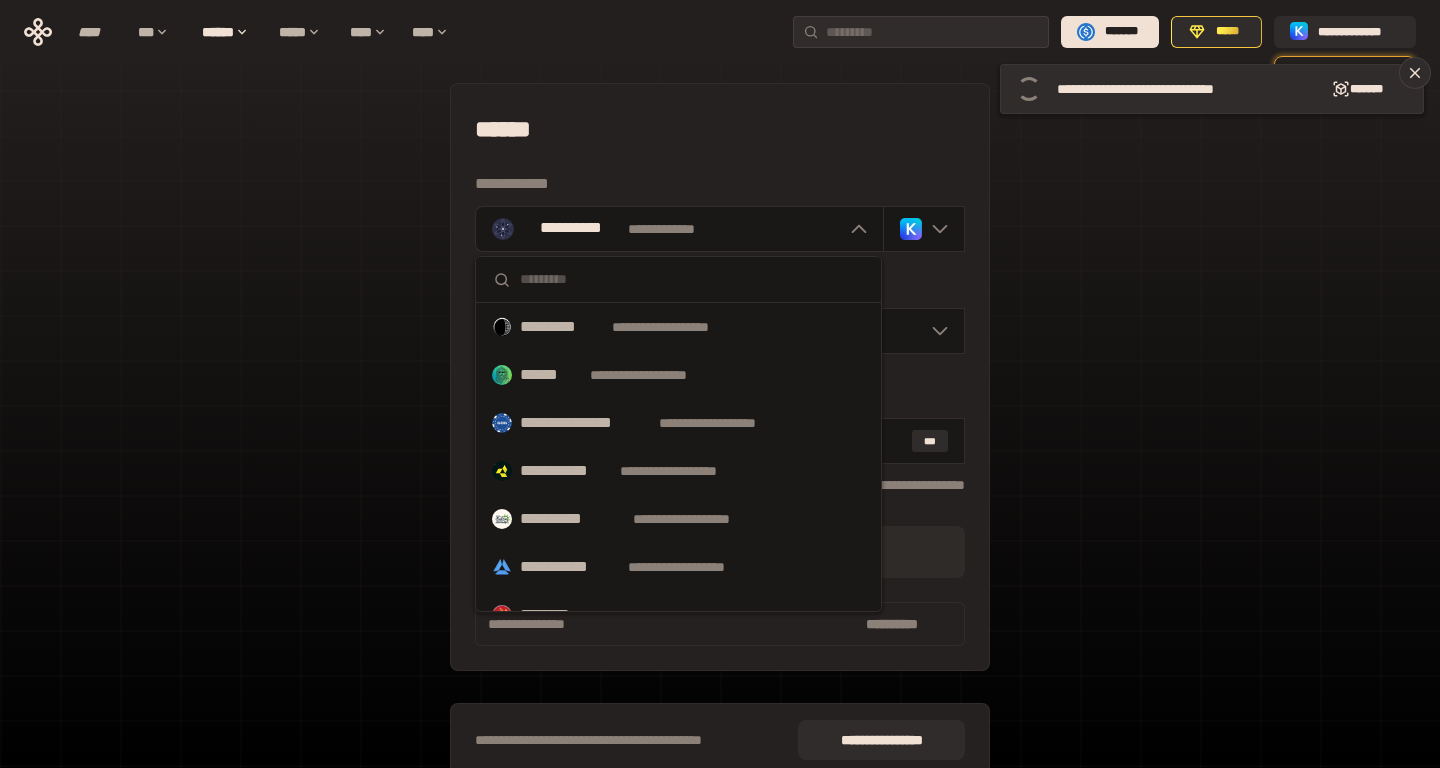 click at bounding box center (692, 279) 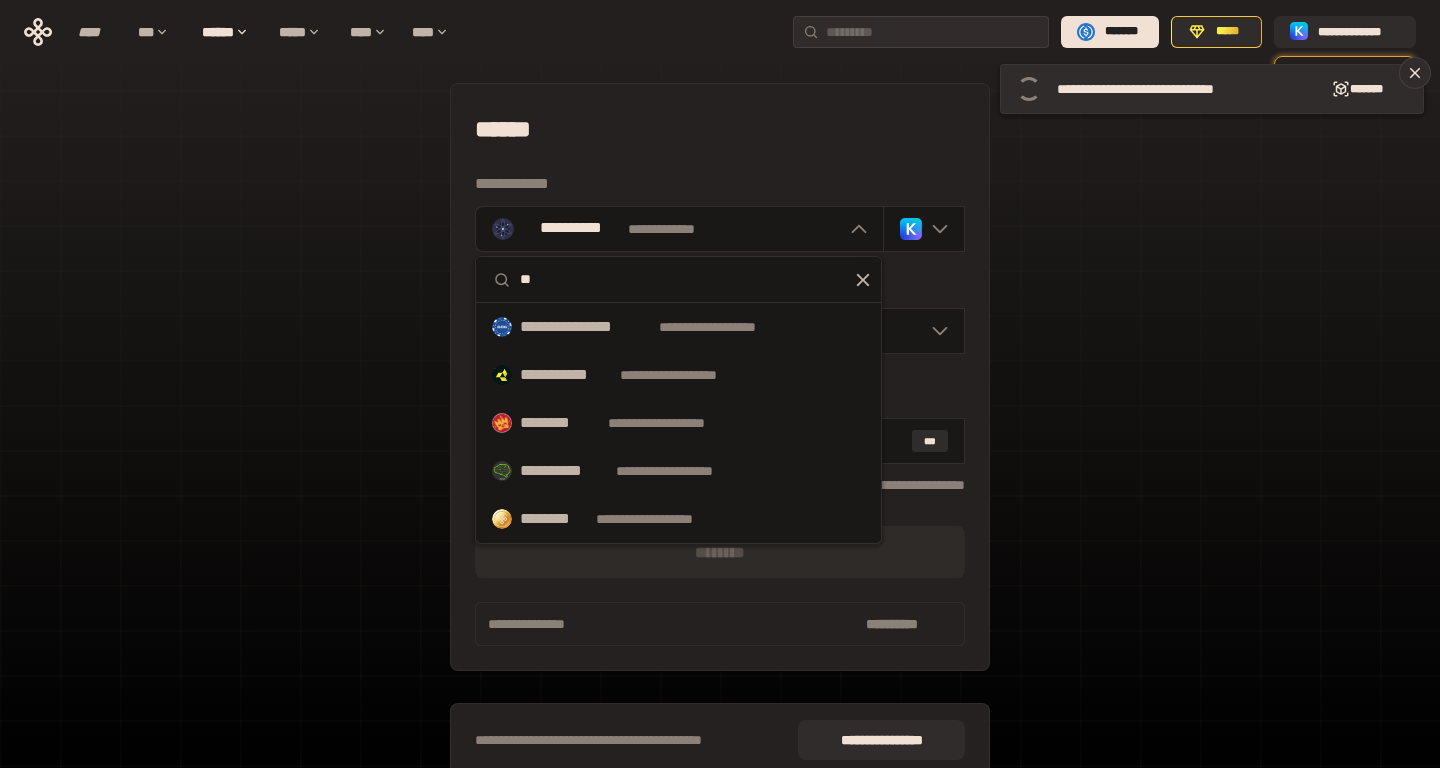 type on "*" 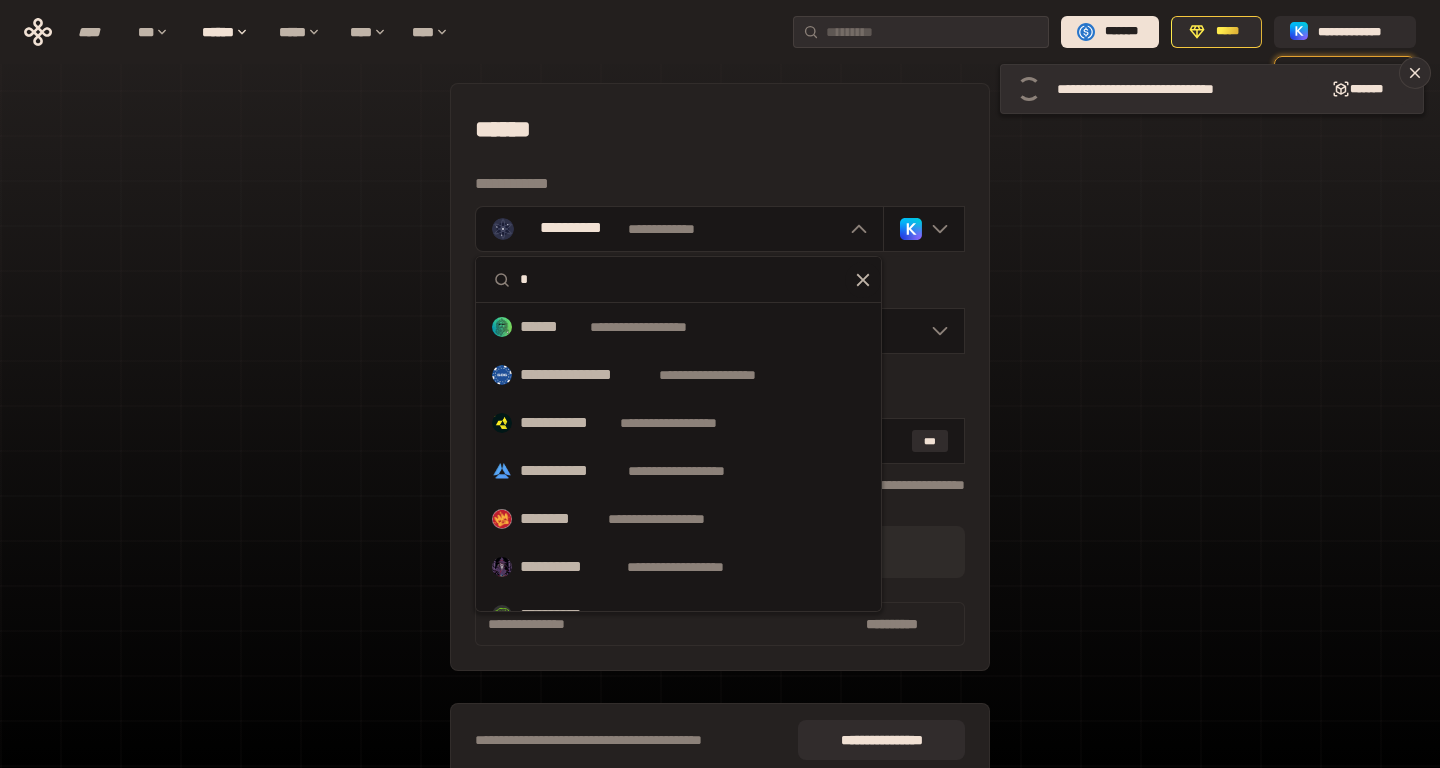type 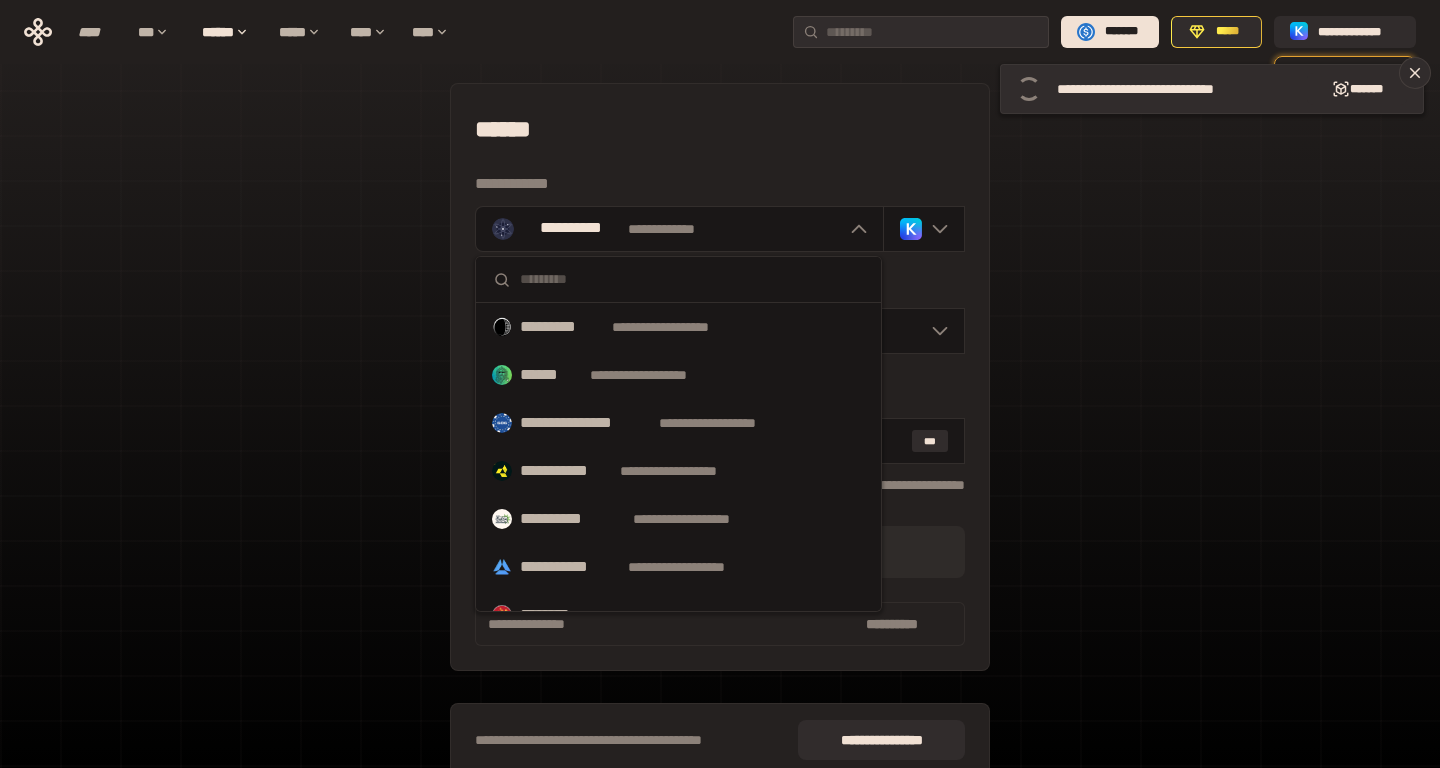 click on "[FIRST] [LAST] [EMAIL] [ADDRESS] [CITY] [STATE] [ZIP] [COUNTRY] [PHONE] [DOB] [GENDER] [NATIONALITY] [OCCUPATION] [MARITAL_STATUS] [RELIGION] [ETHNICITY] [EDUCATION] [EMPLOYER] [JOB_TITLE] [SALARY] [CREDIT_CARD] [EXPIRY_DATE] [CVV]" at bounding box center (720, 440) 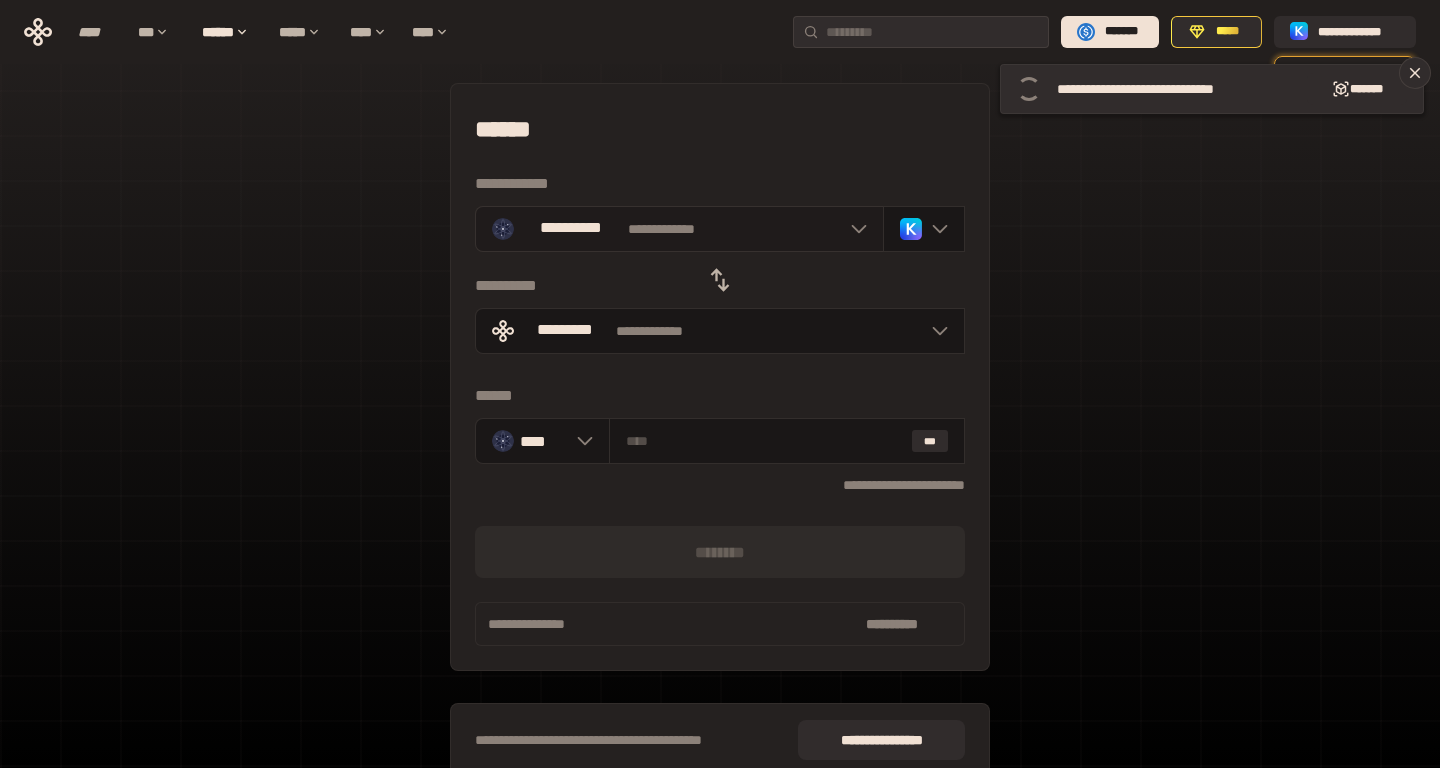 click 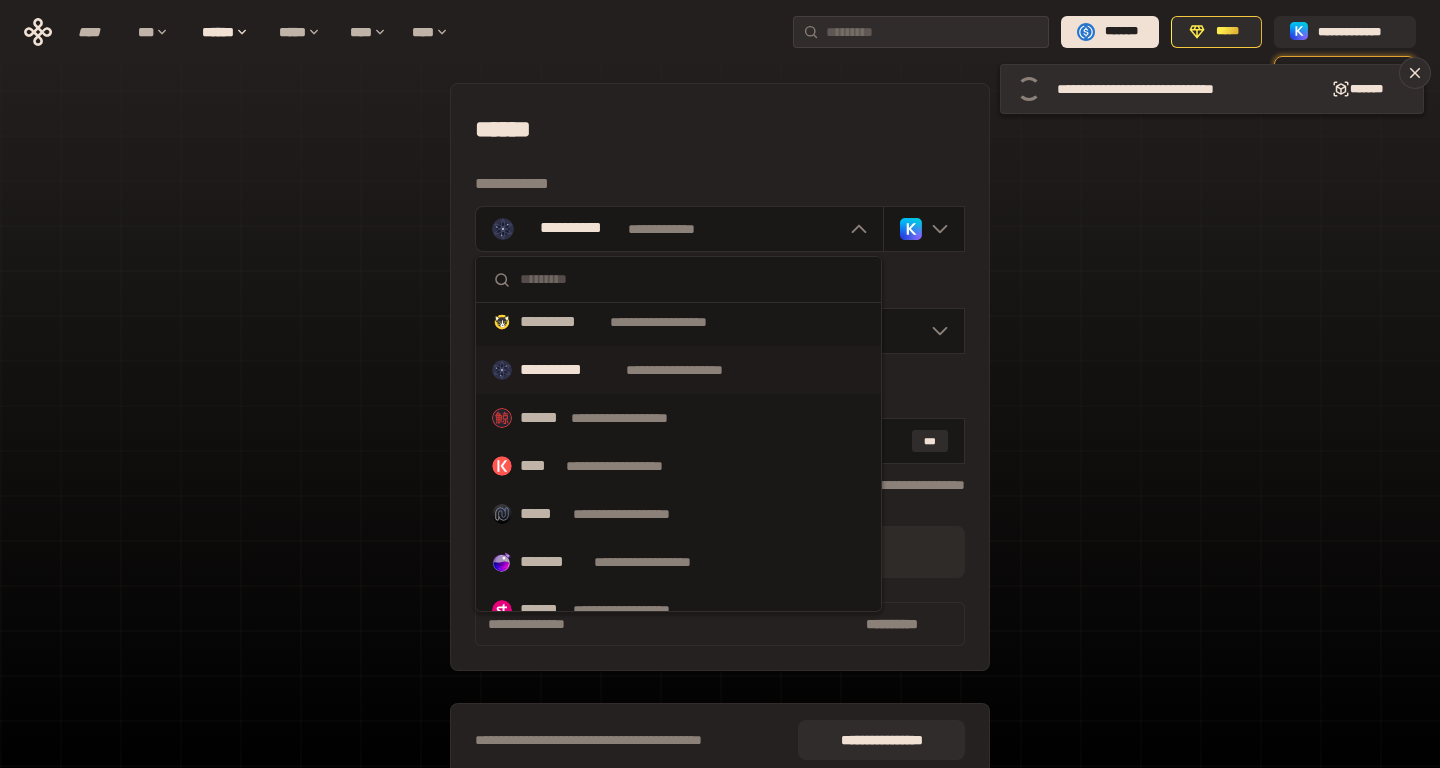 scroll, scrollTop: 652, scrollLeft: 0, axis: vertical 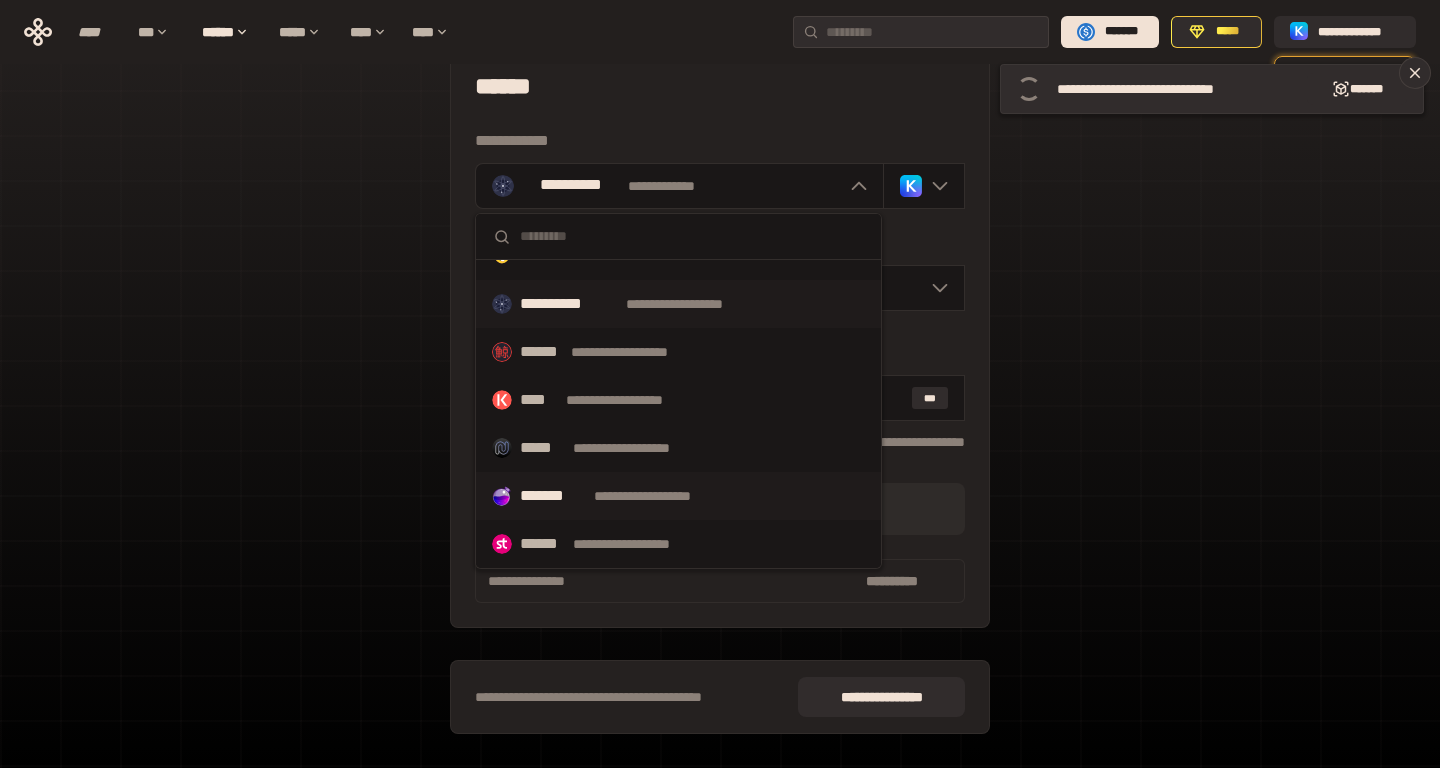 click on "**********" at bounding box center (661, 496) 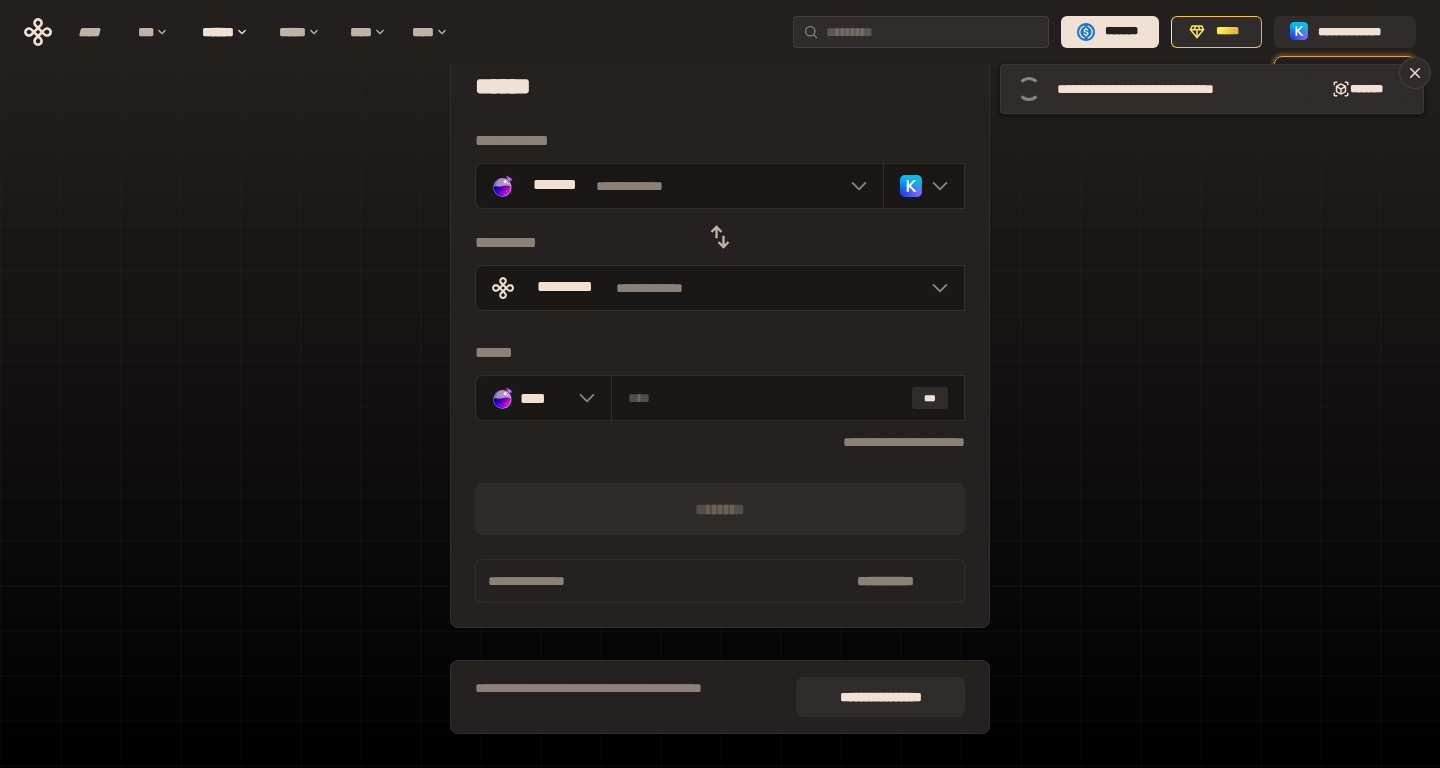 click on "[FIRST] [LAST] [EMAIL] [ADDRESS] [CITY] [STATE] [ZIP] [COUNTRY] [PHONE] [DOB] [GENDER] [NATIONALITY] [OCCUPATION] [MARITAL_STATUS] [RELIGION] [ETHNICITY] [EDUCATION] [EMPLOYER] [JOB_TITLE] [SALARY] [CREDIT_CARD] [EXPIRY_DATE] [CVV]" at bounding box center (720, 397) 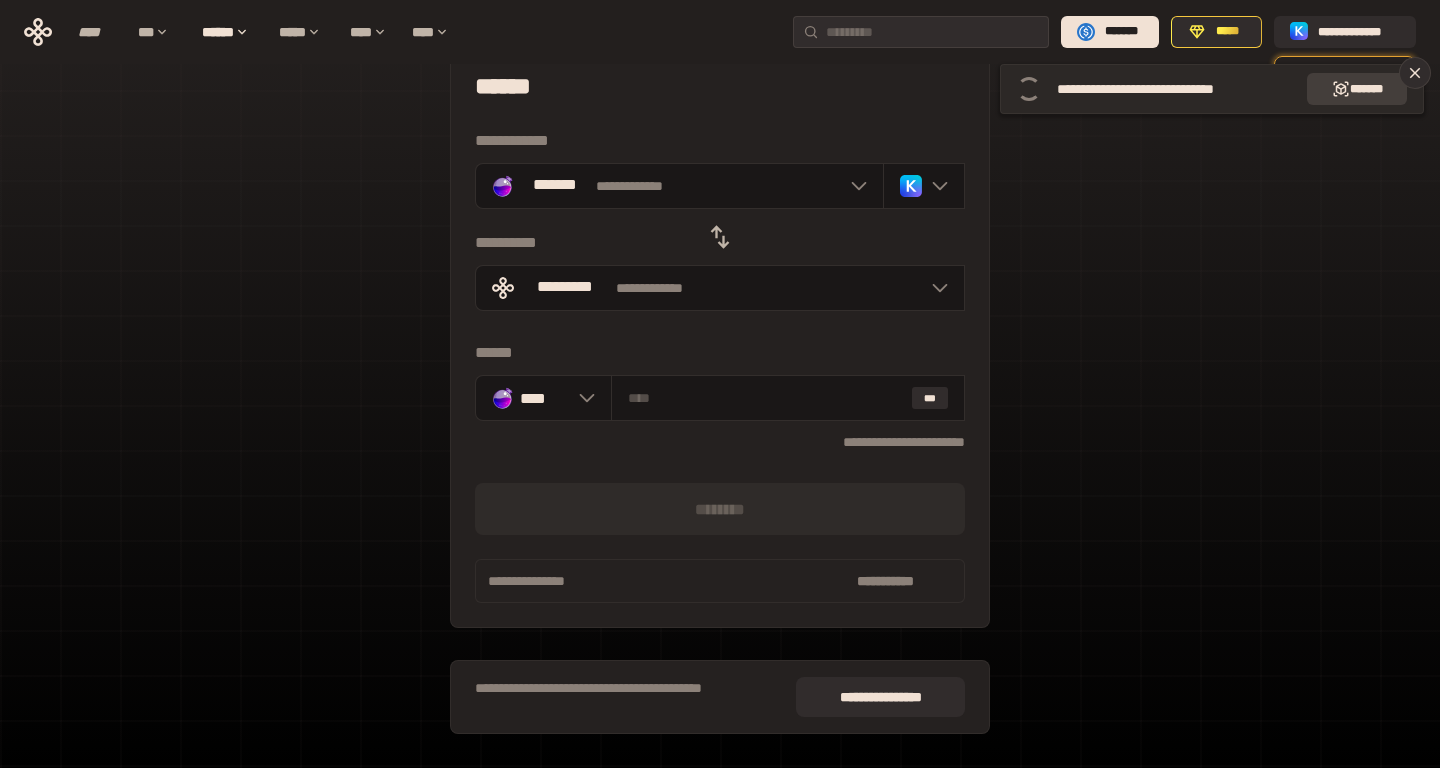 click on "*******" at bounding box center (1357, 89) 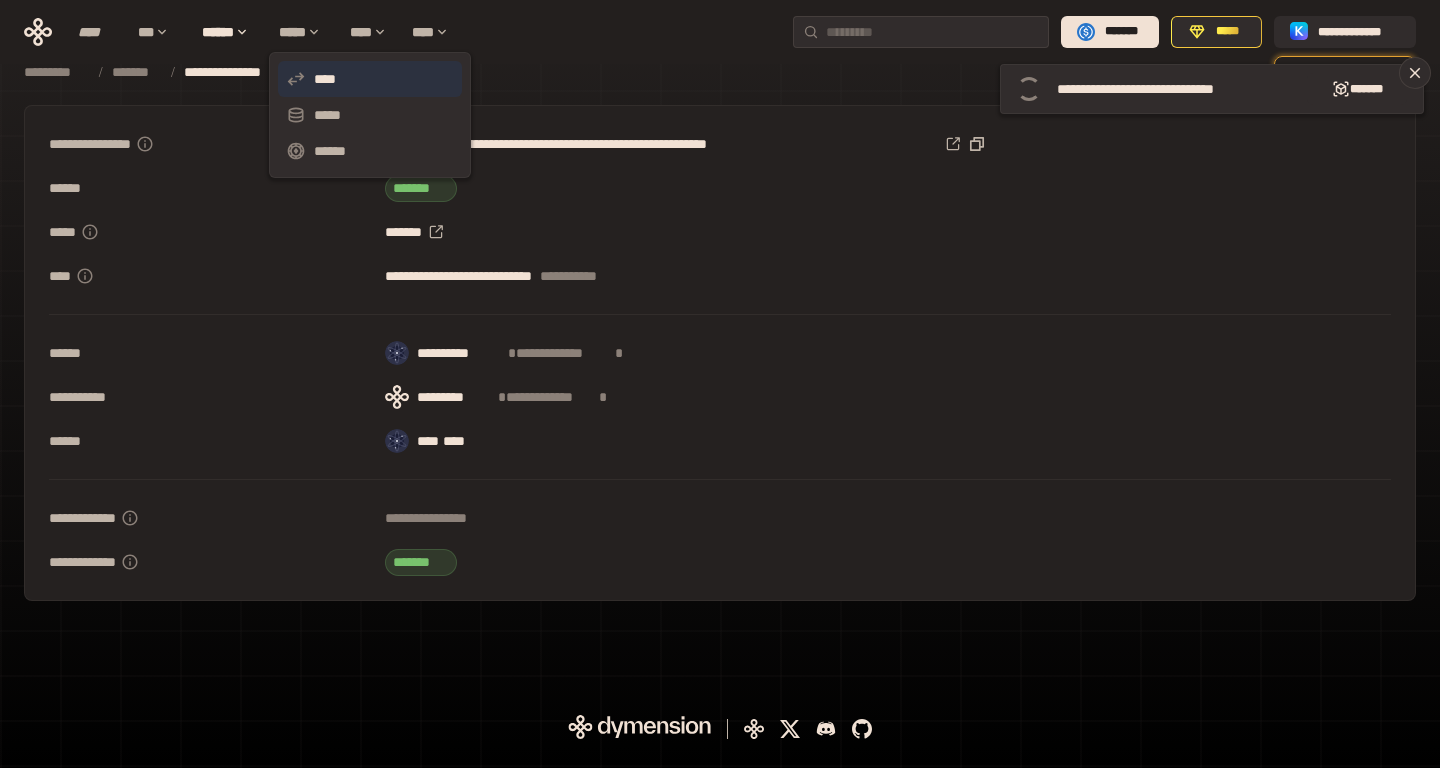 click on "****" at bounding box center (370, 79) 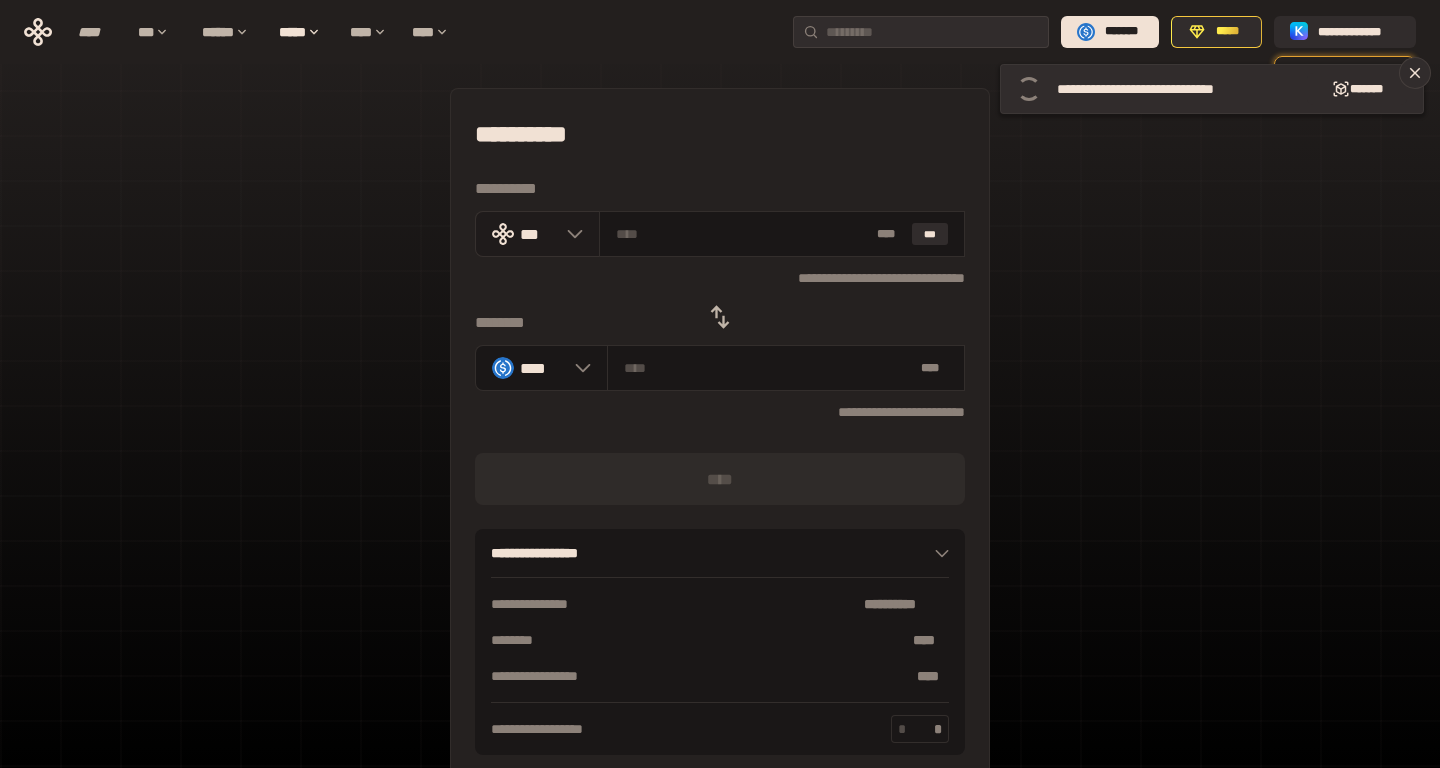 click at bounding box center [570, 234] 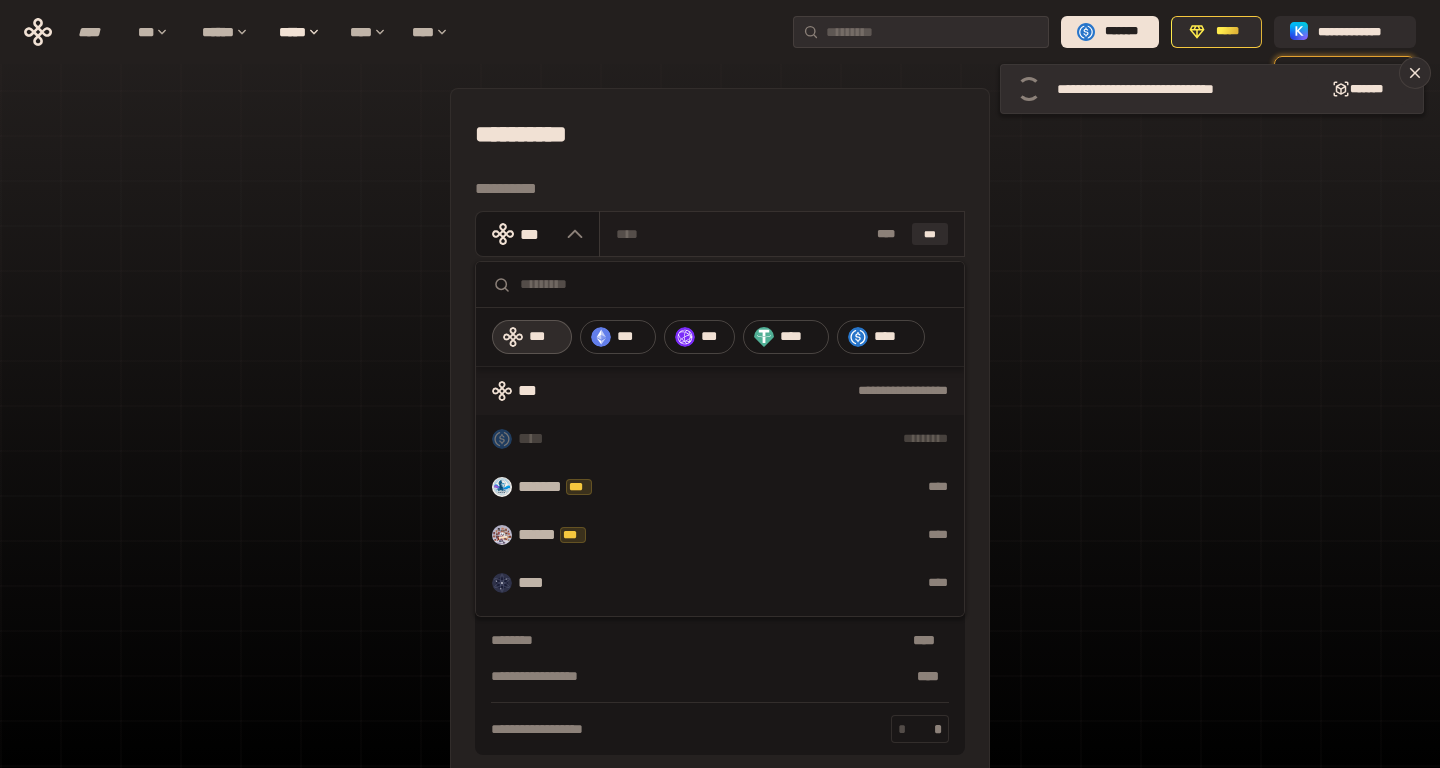 click at bounding box center [743, 234] 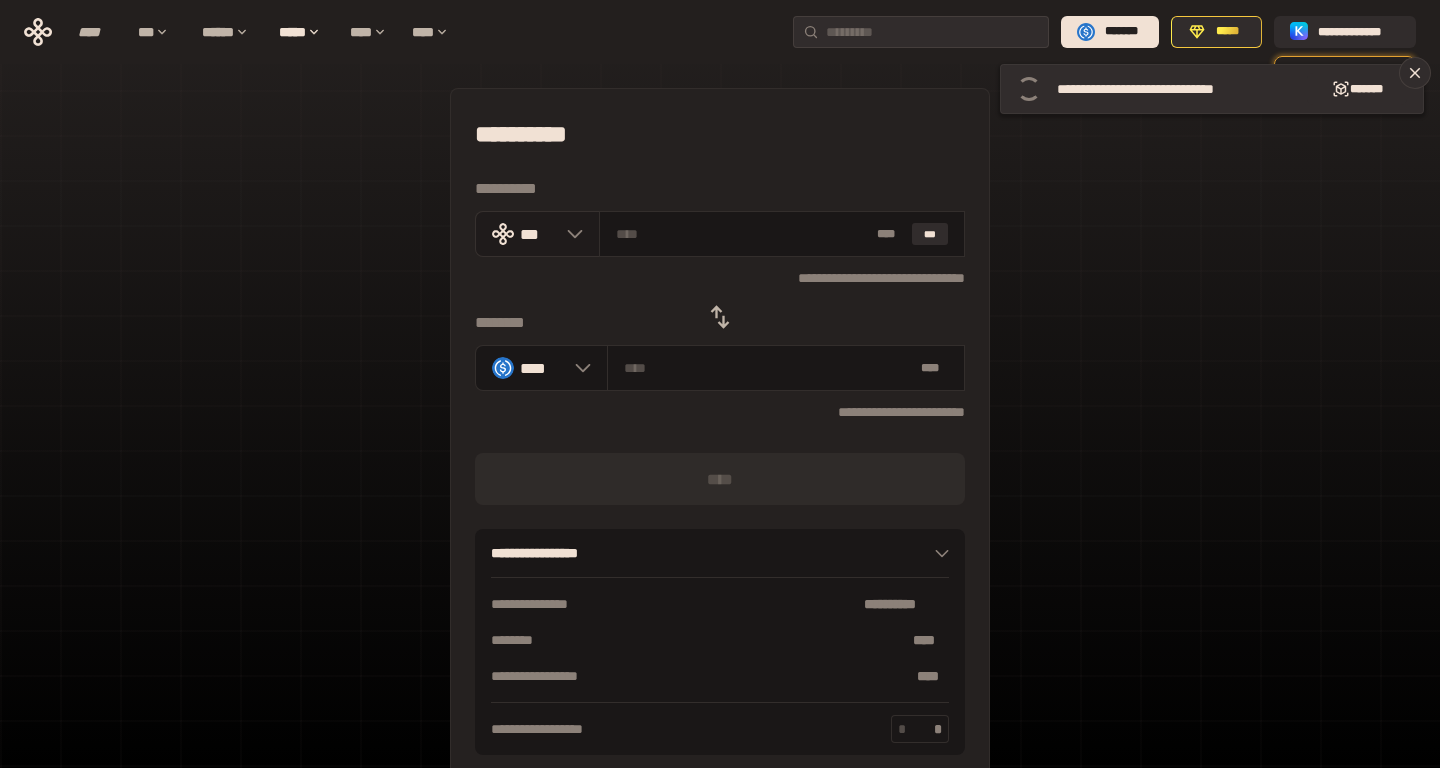 click 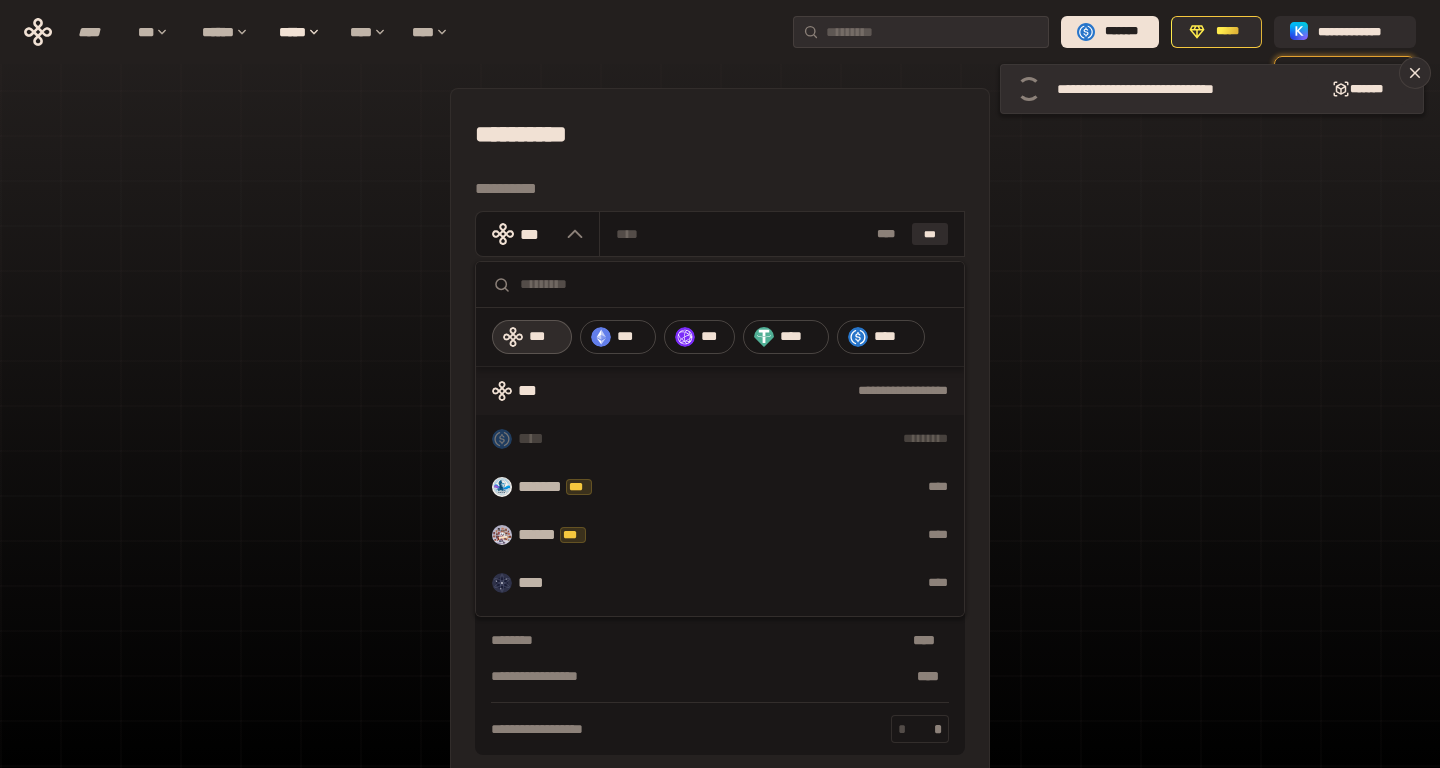 click at bounding box center (720, 285) 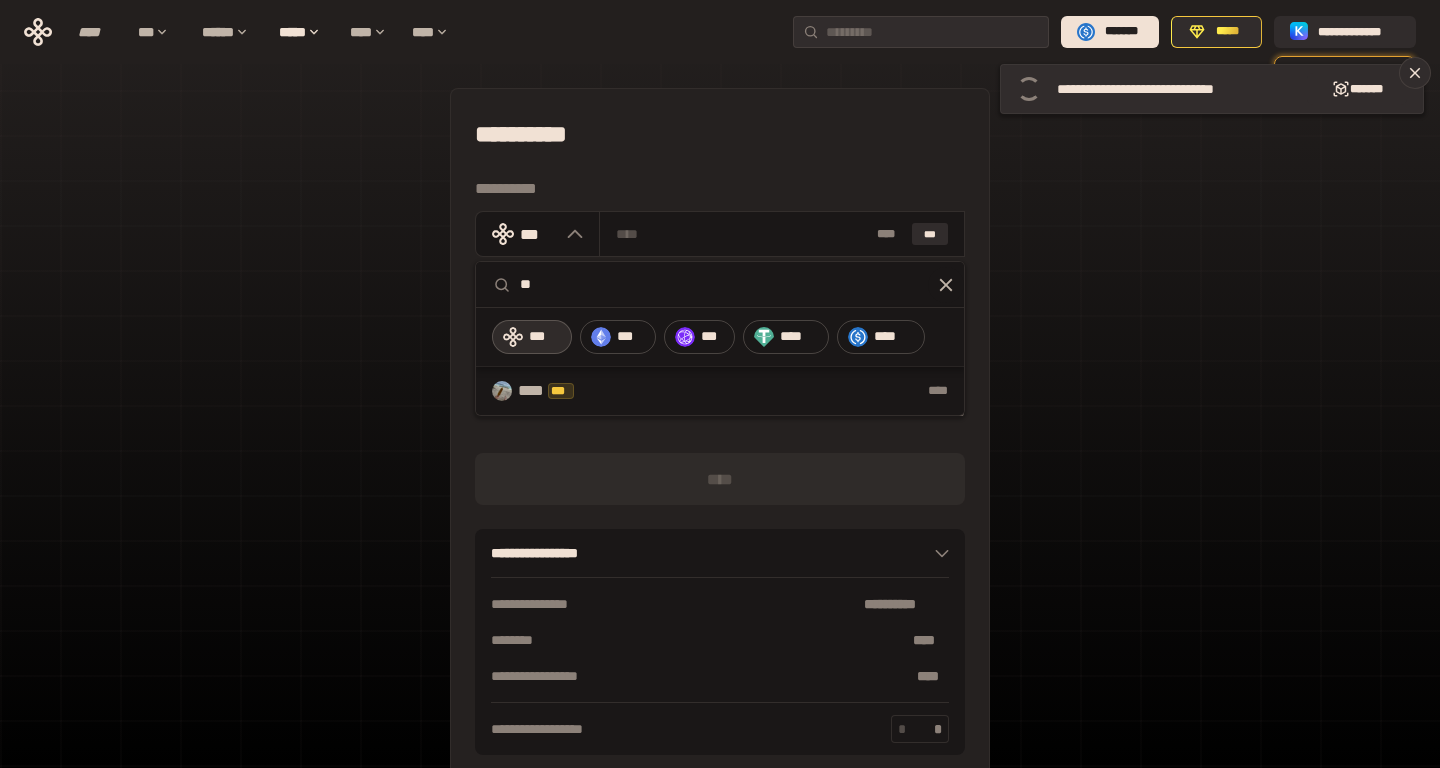 type on "*" 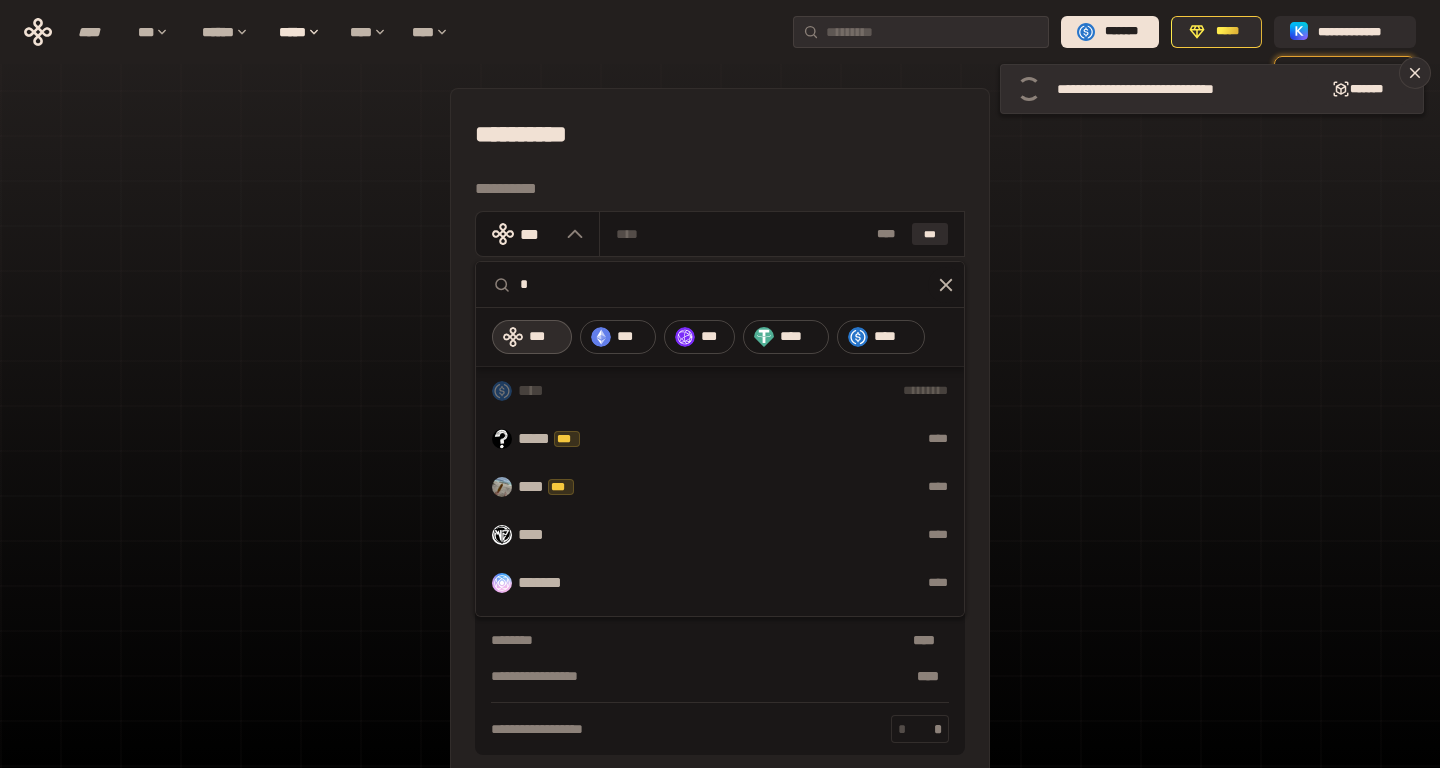 type 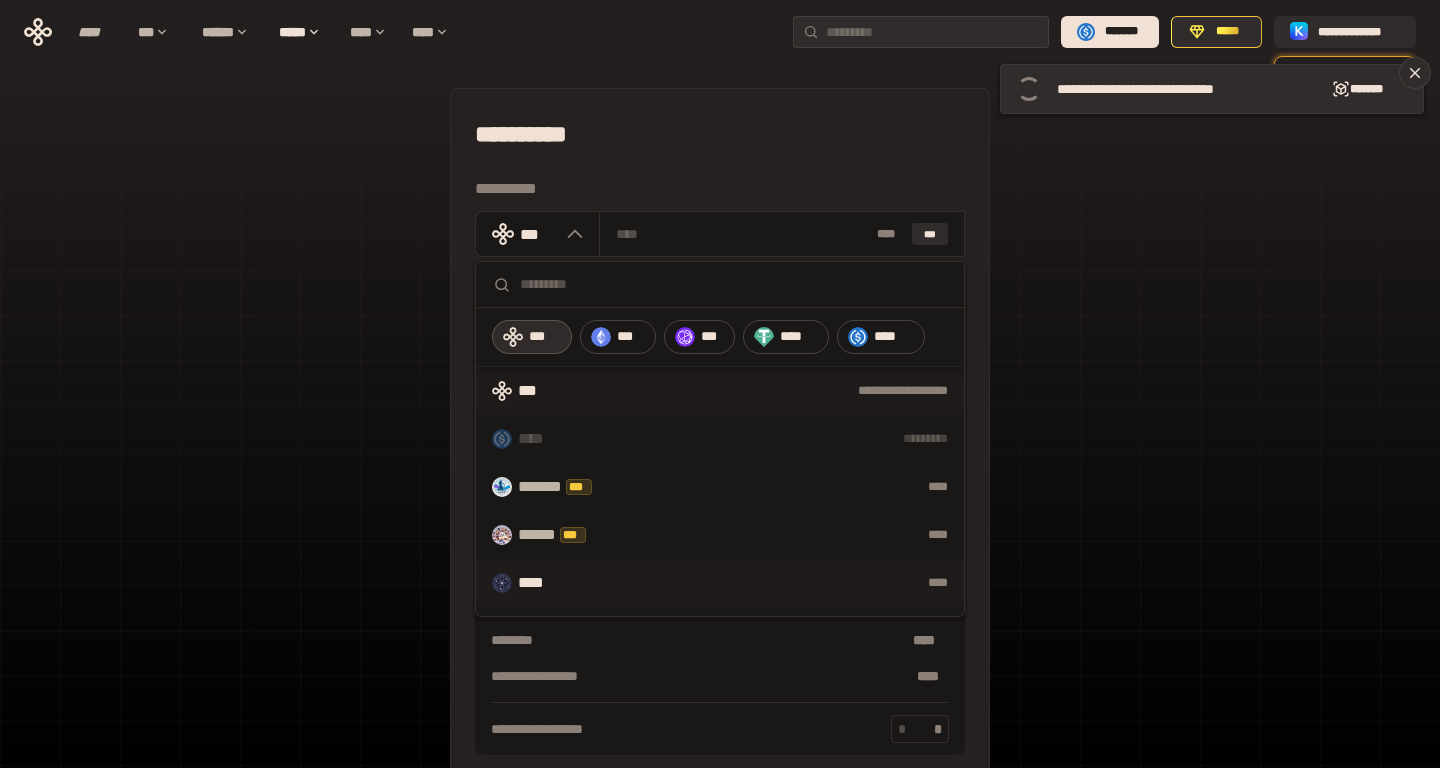 click on "****" at bounding box center [768, 583] 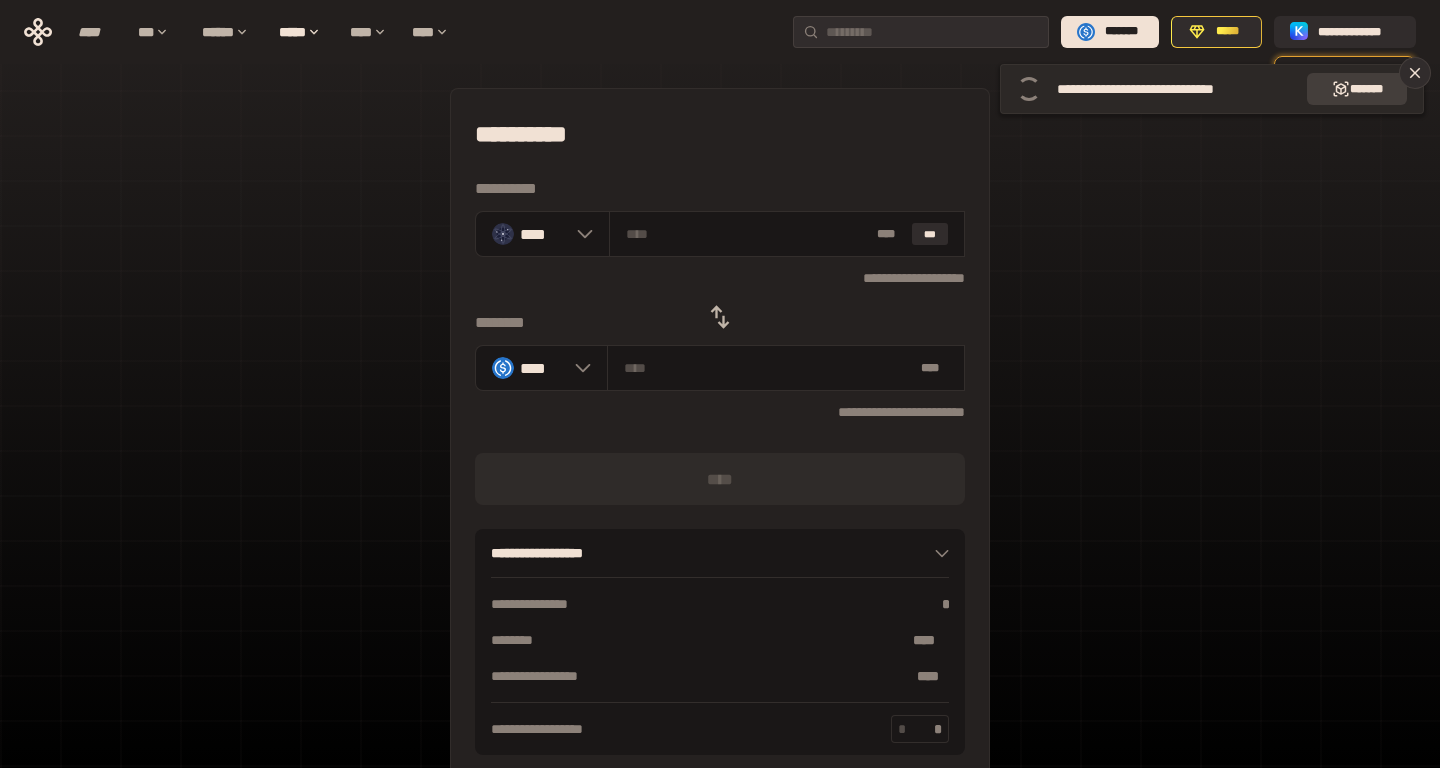 click on "*******" at bounding box center [1357, 89] 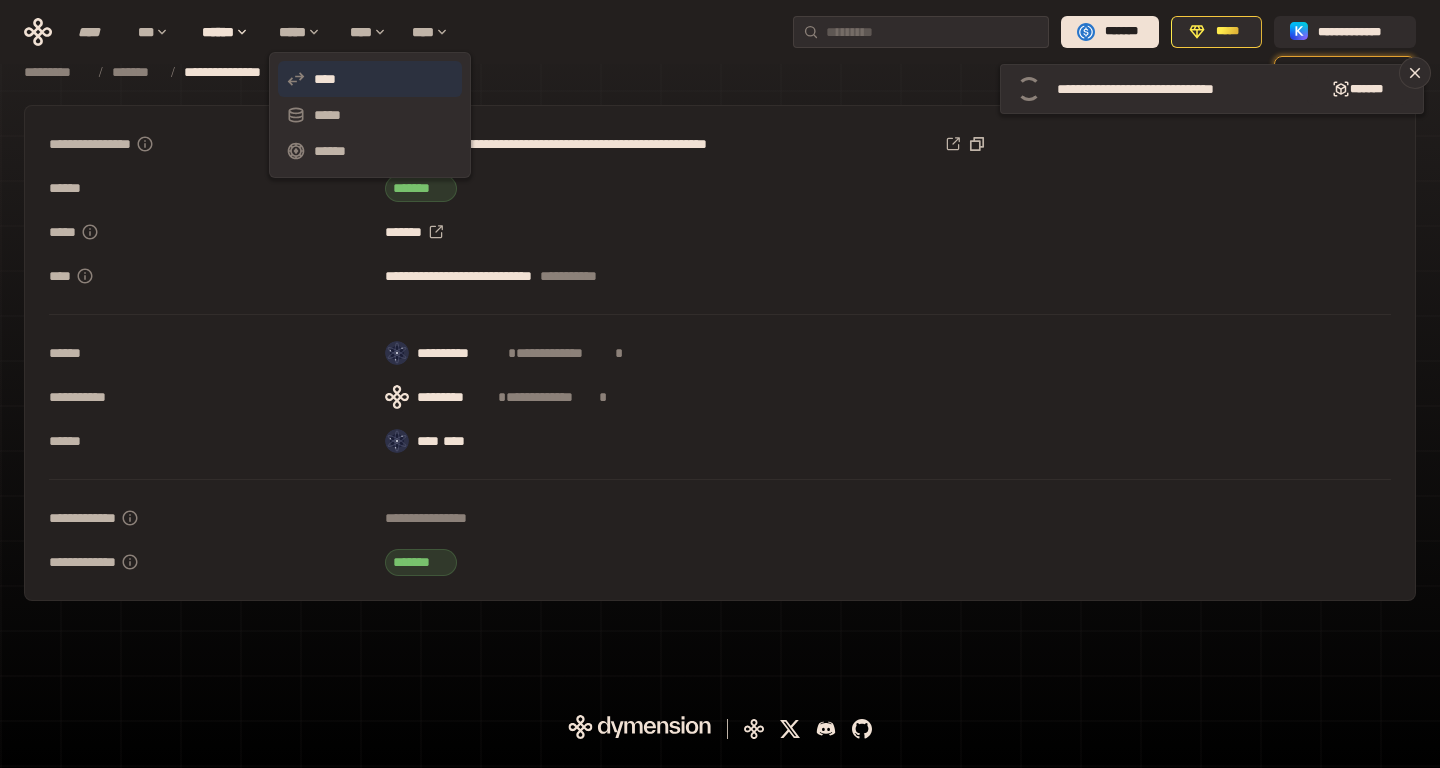 click on "****" at bounding box center [370, 79] 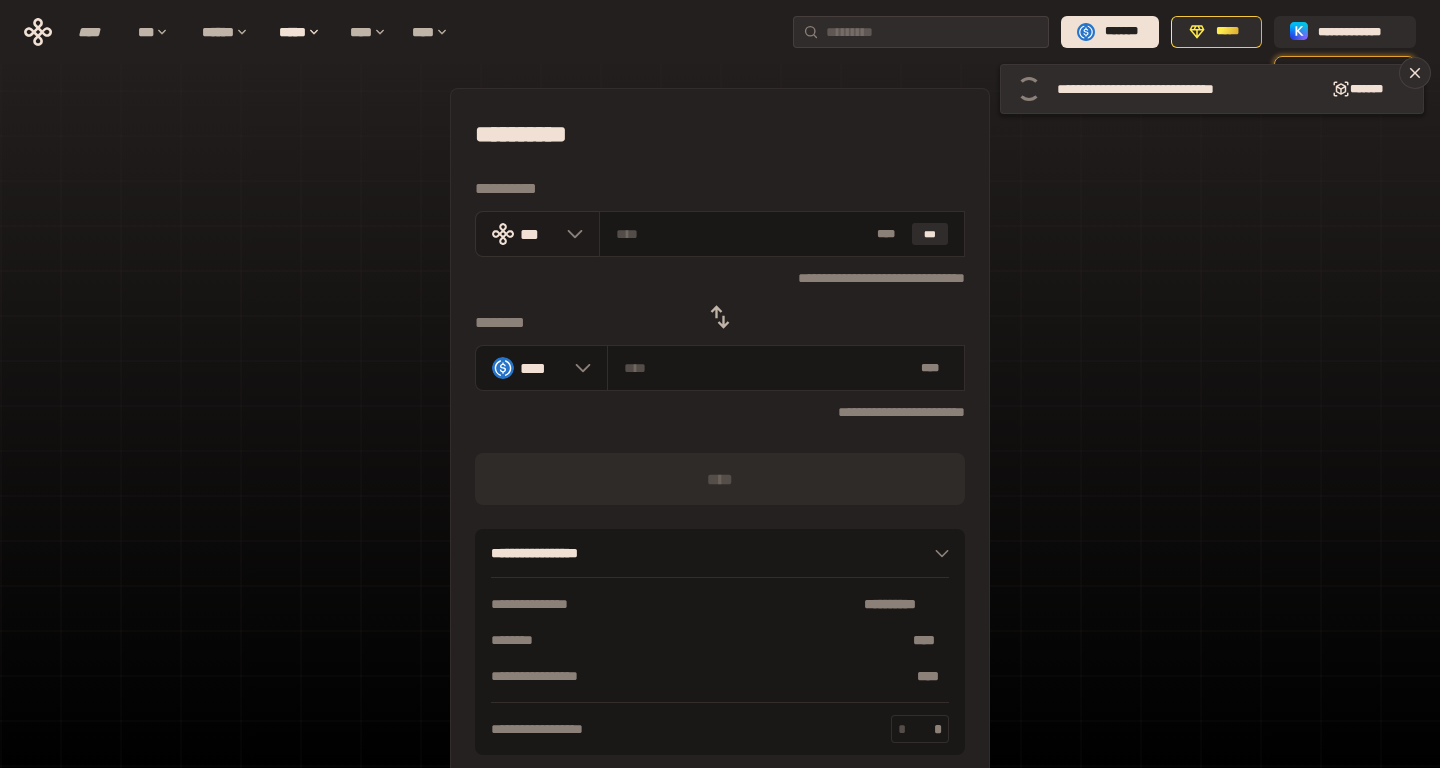 click at bounding box center (570, 234) 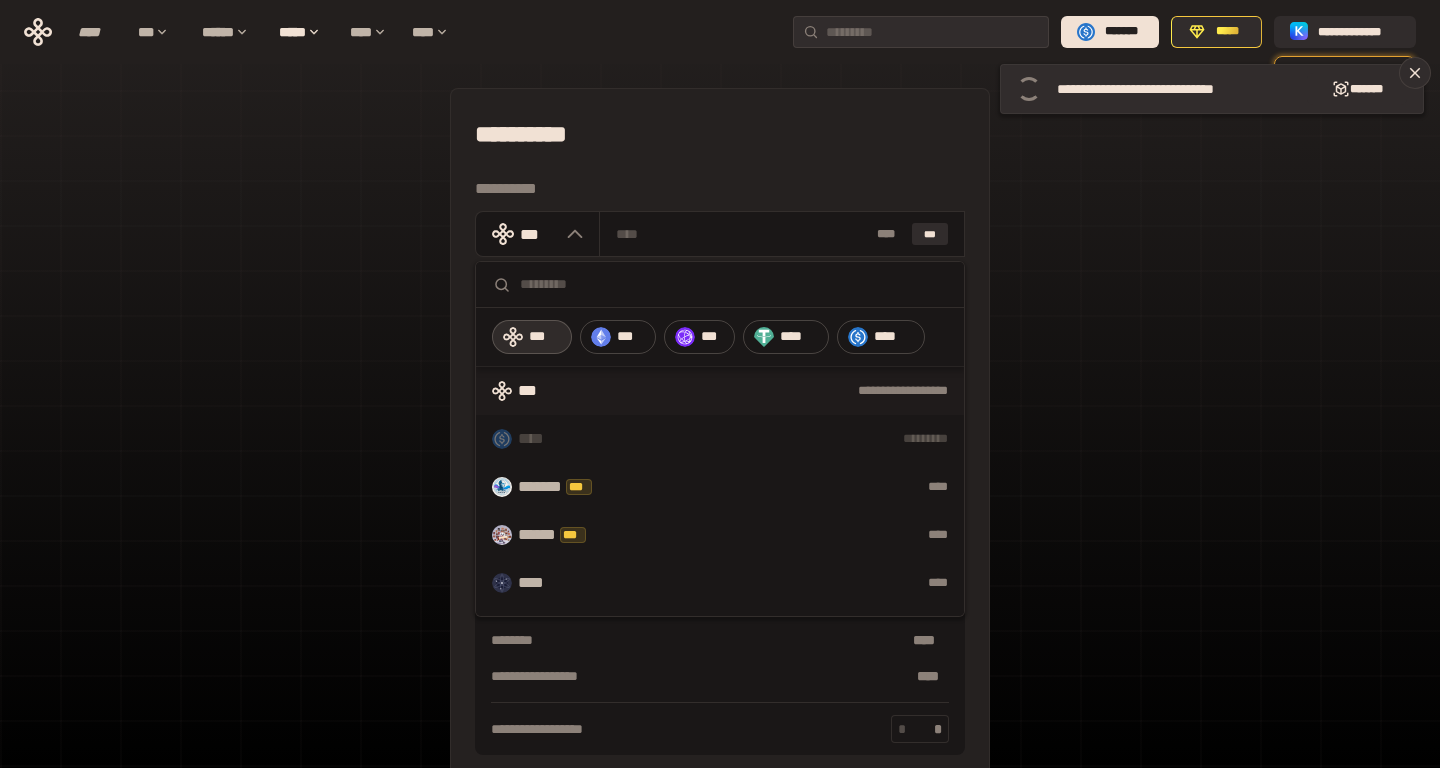 click at bounding box center (734, 284) 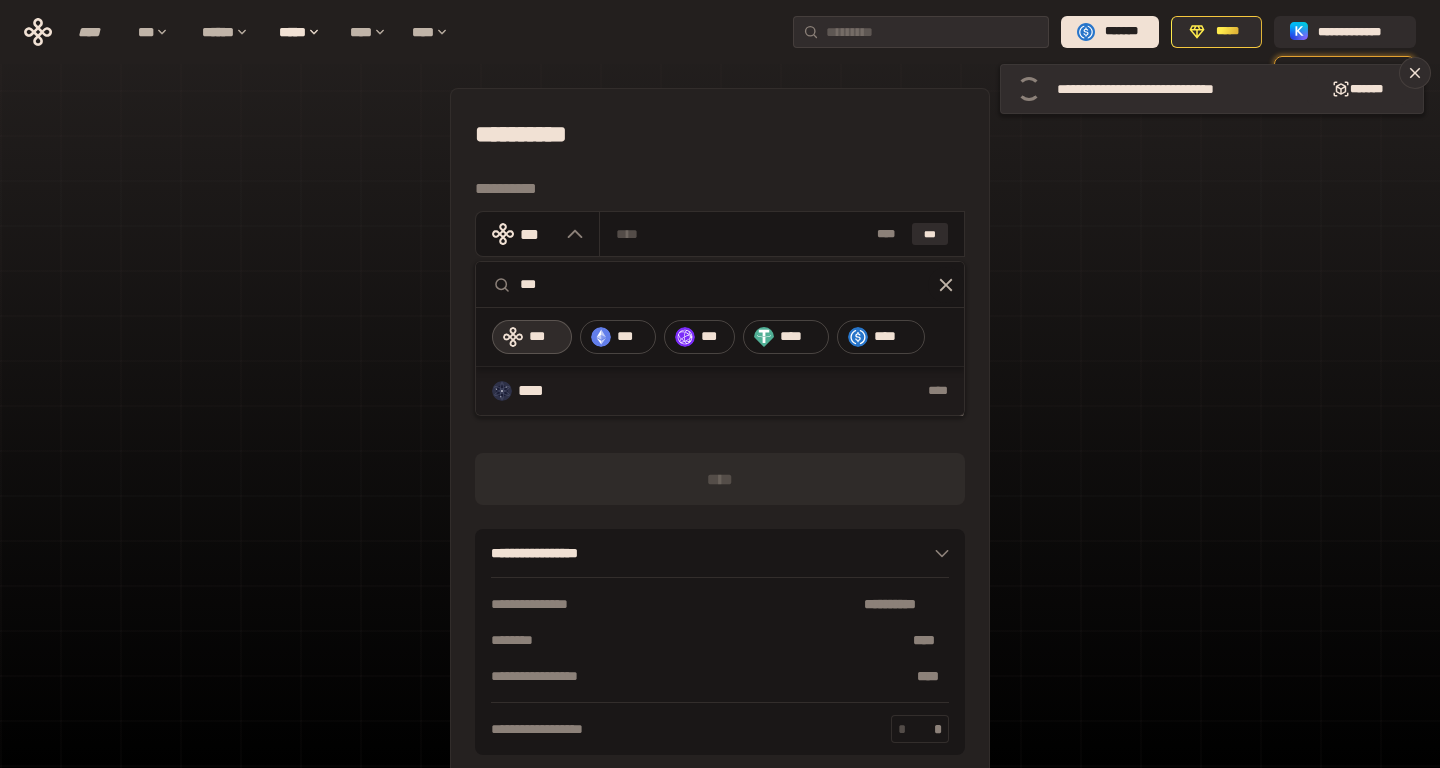 type on "***" 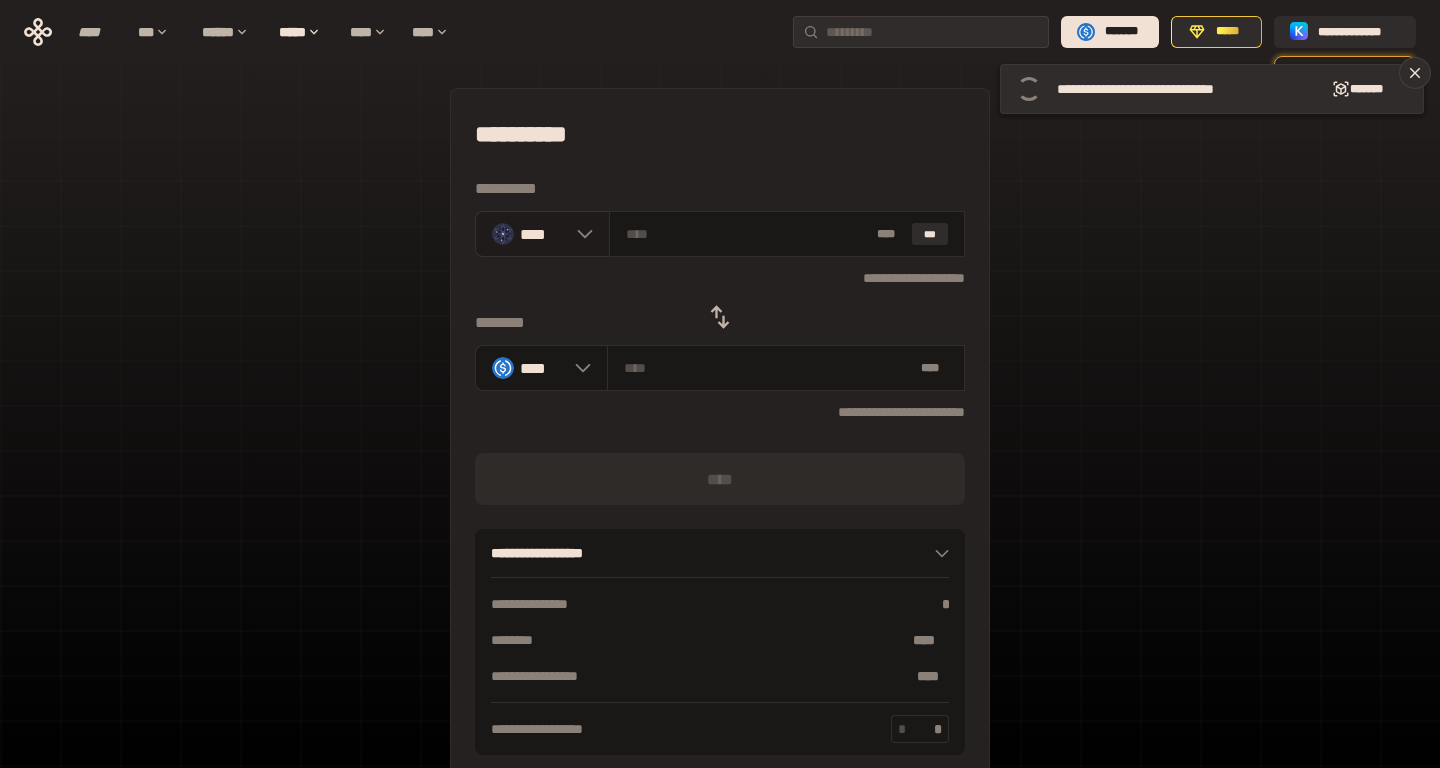 click on "****" at bounding box center [542, 234] 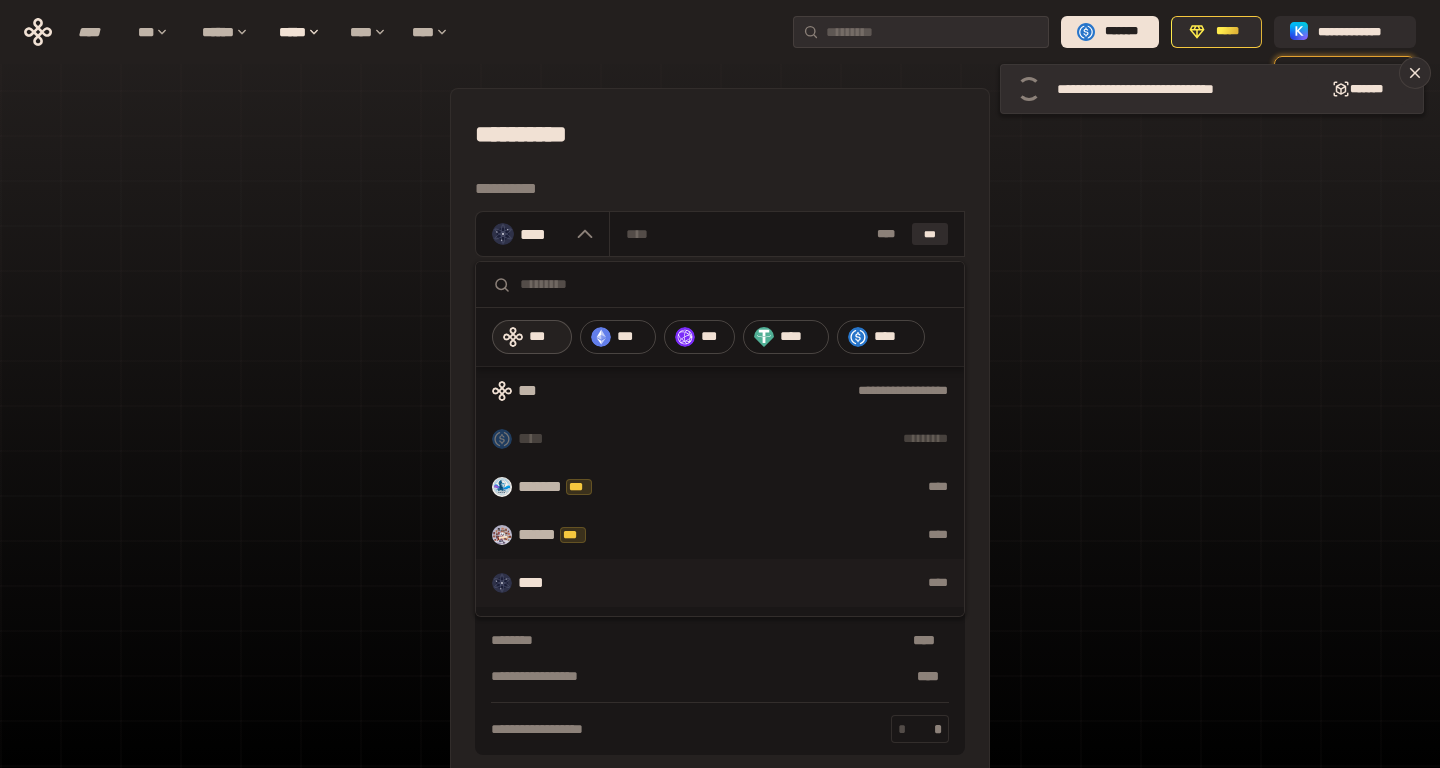 click on "***" at bounding box center [532, 337] 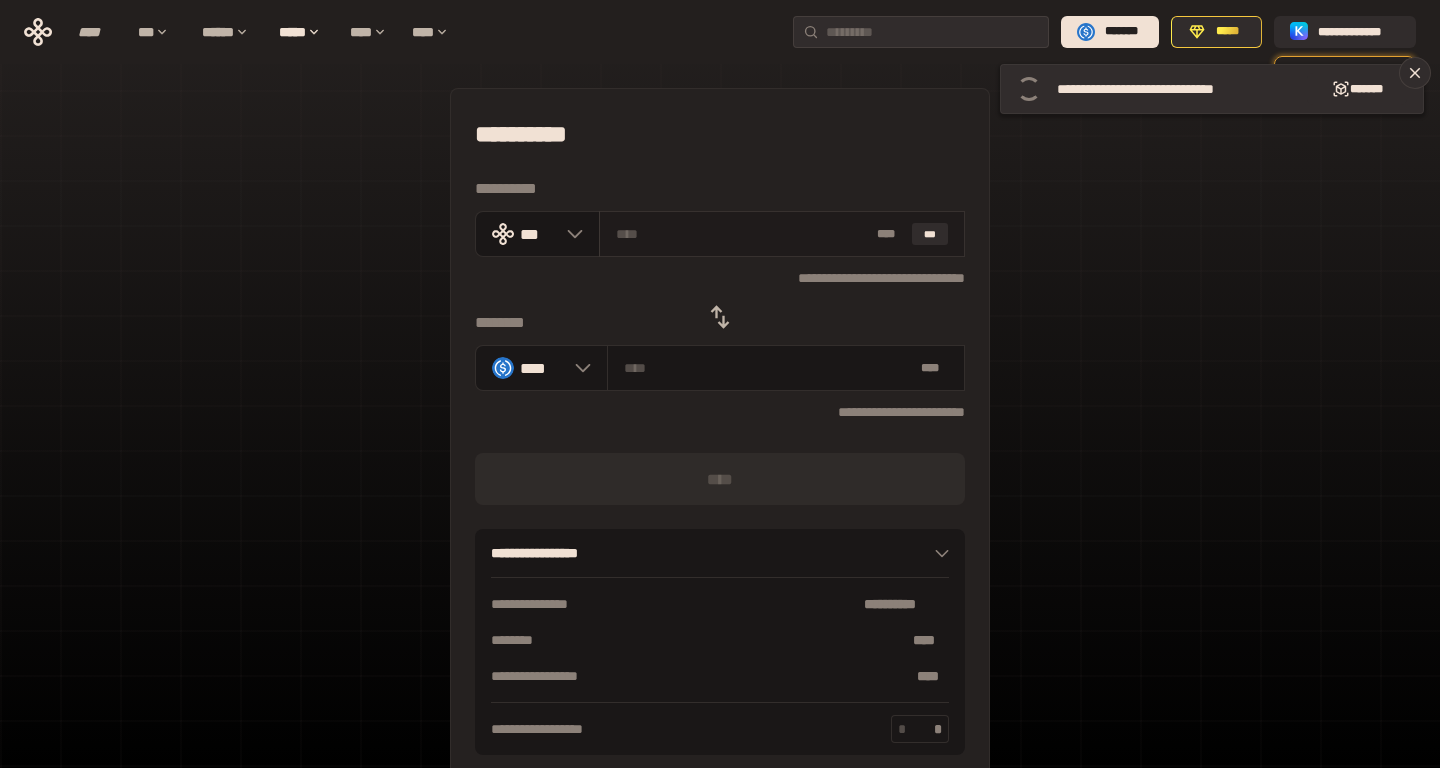 click at bounding box center (743, 234) 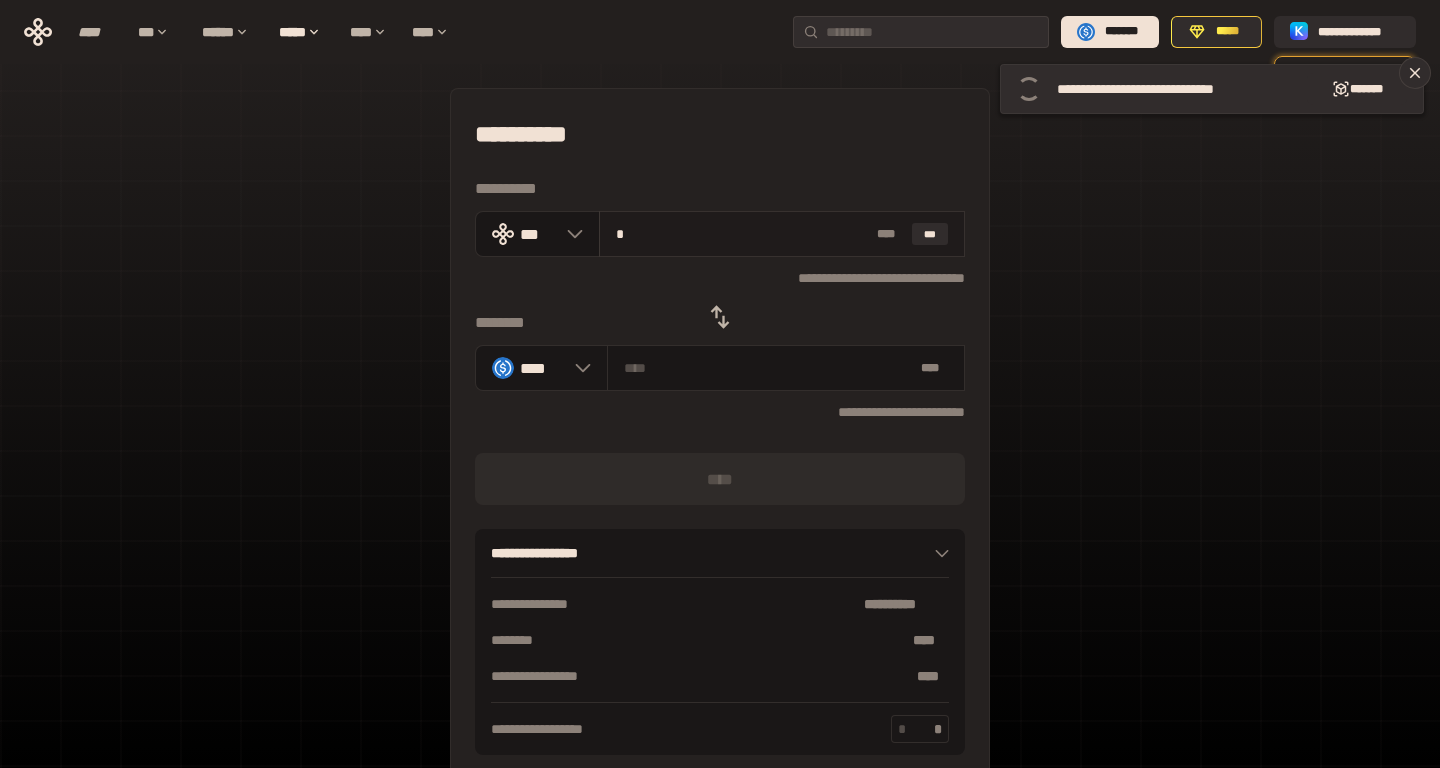 type on "*******" 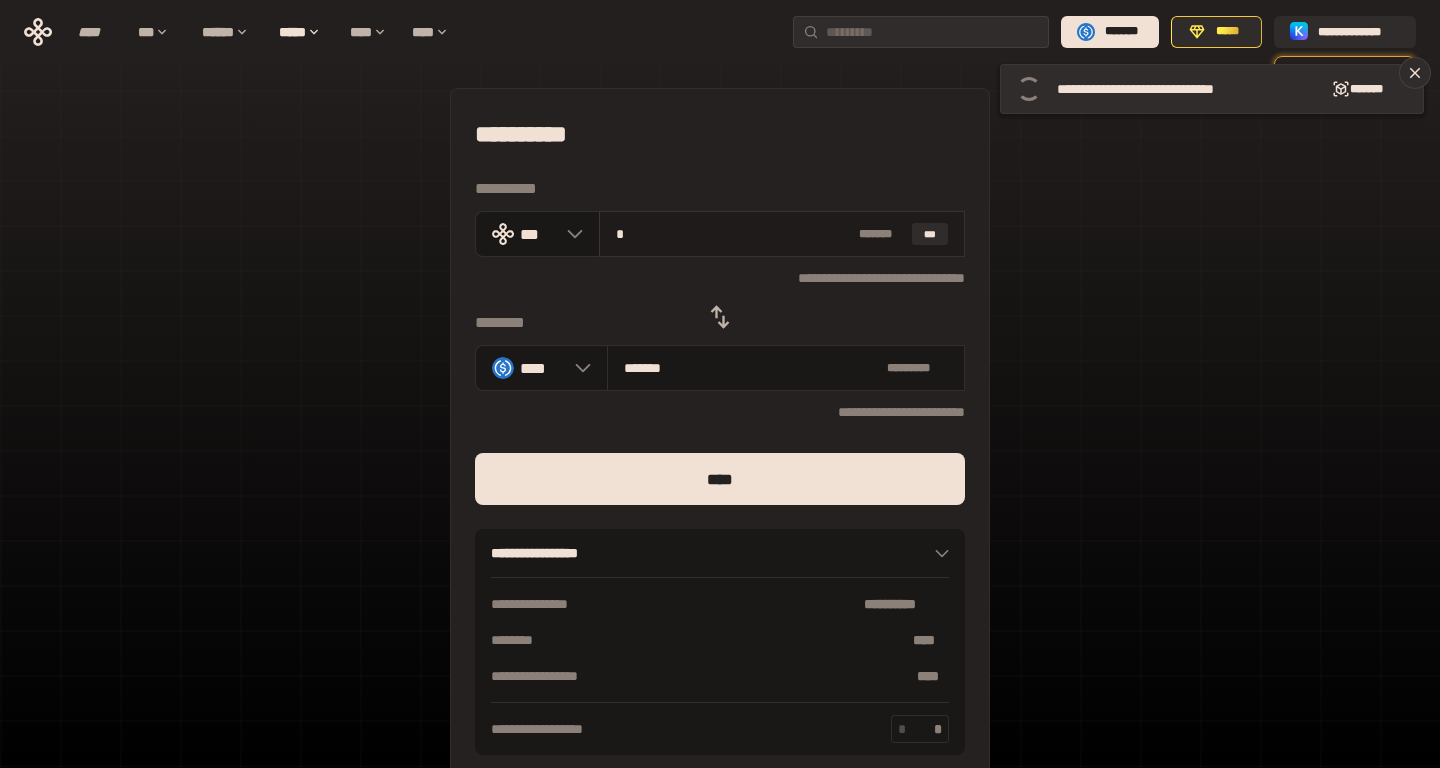 type on "**********" 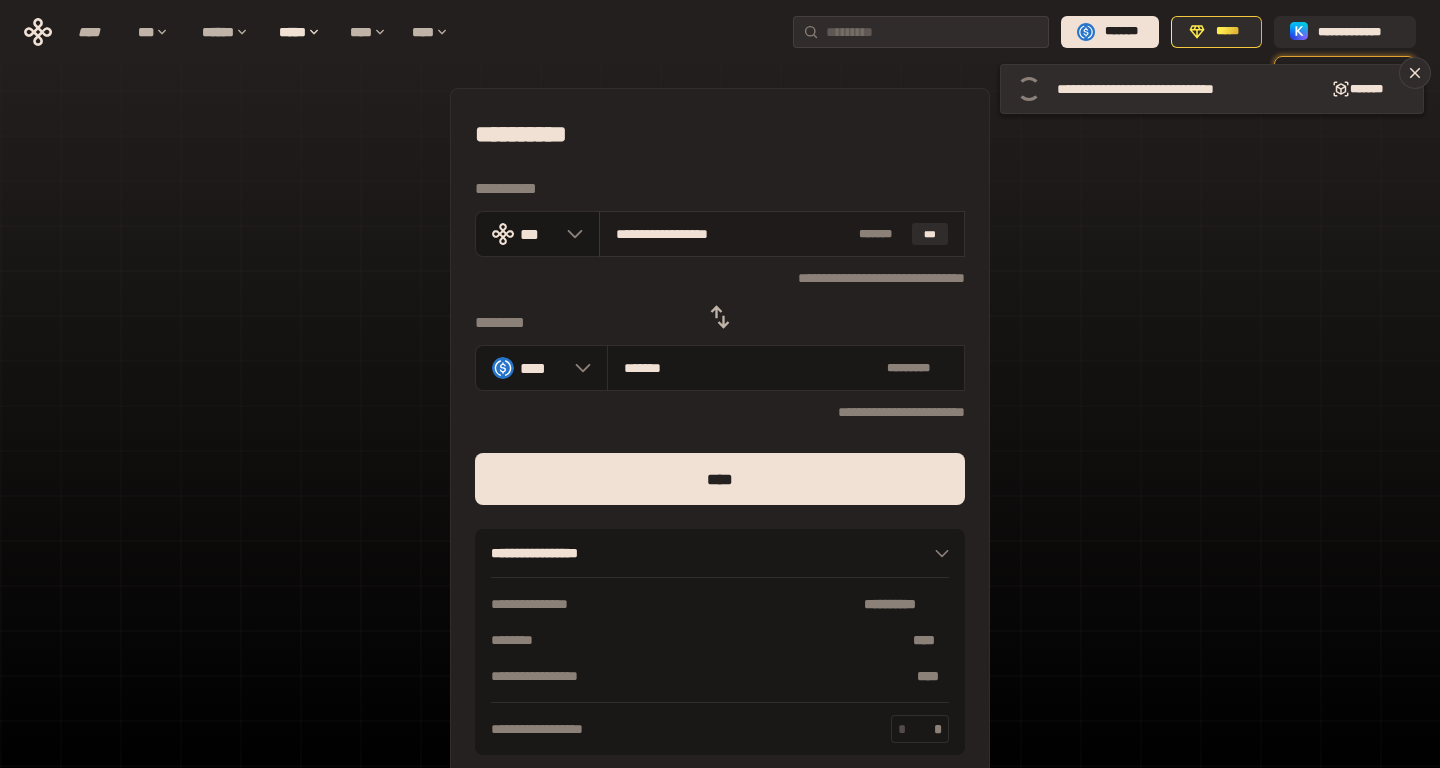 type on "********" 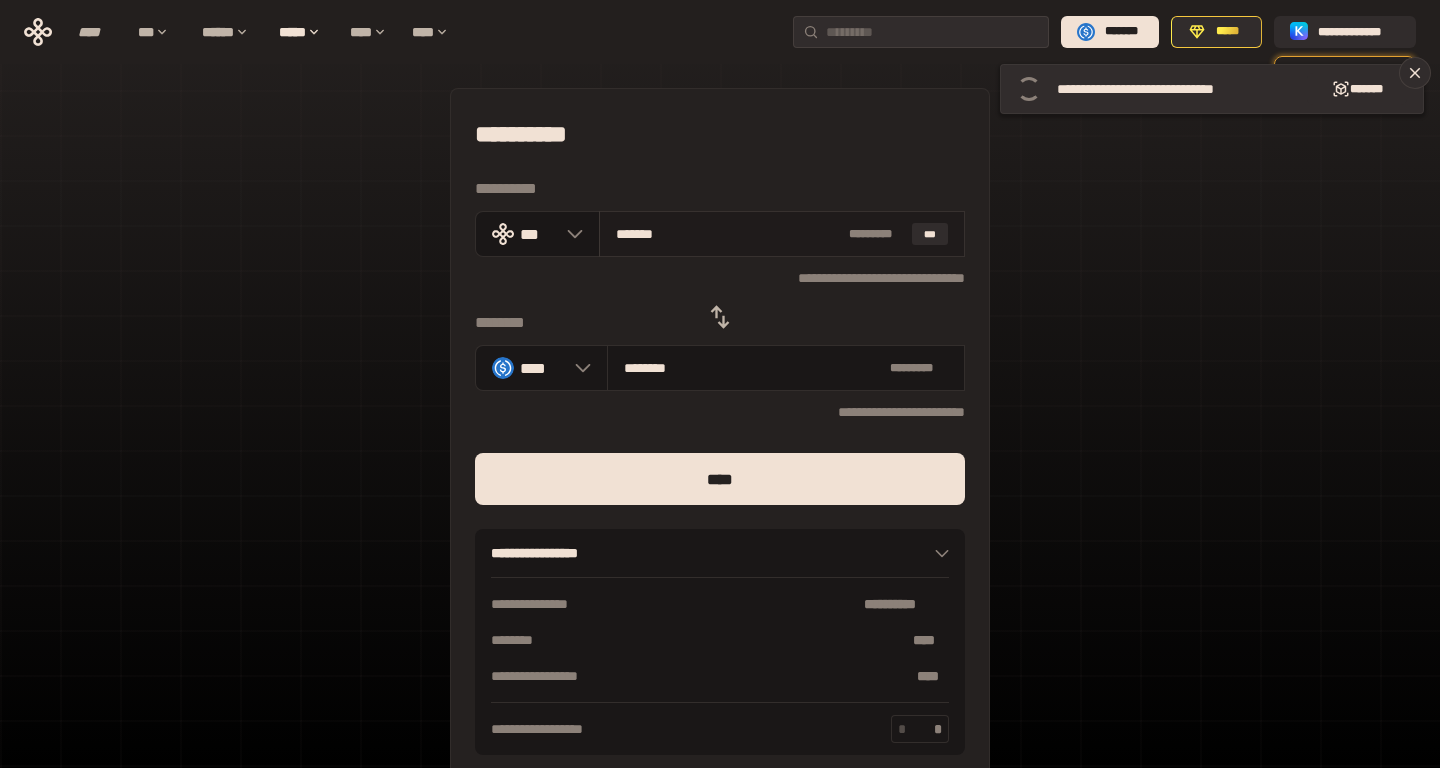 type on "******" 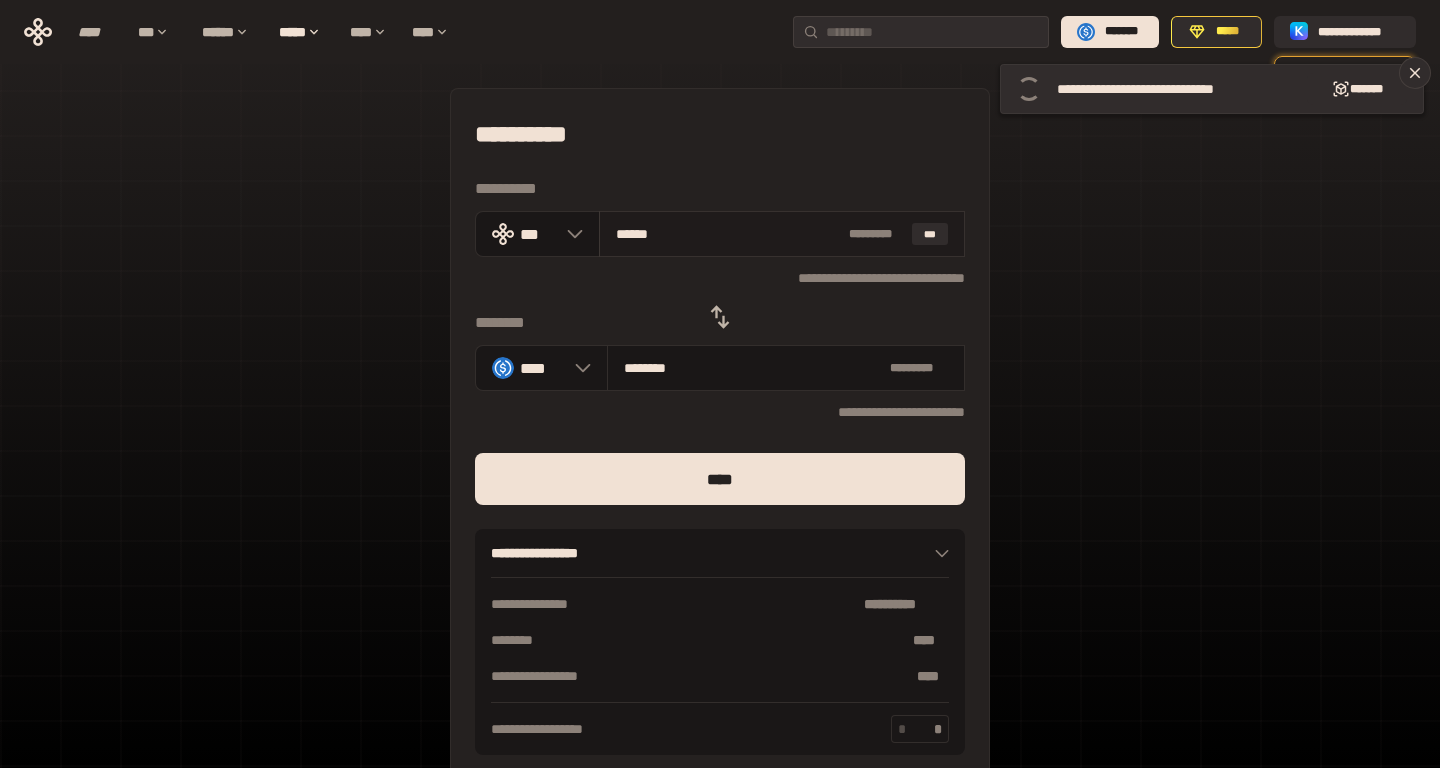 type on "********" 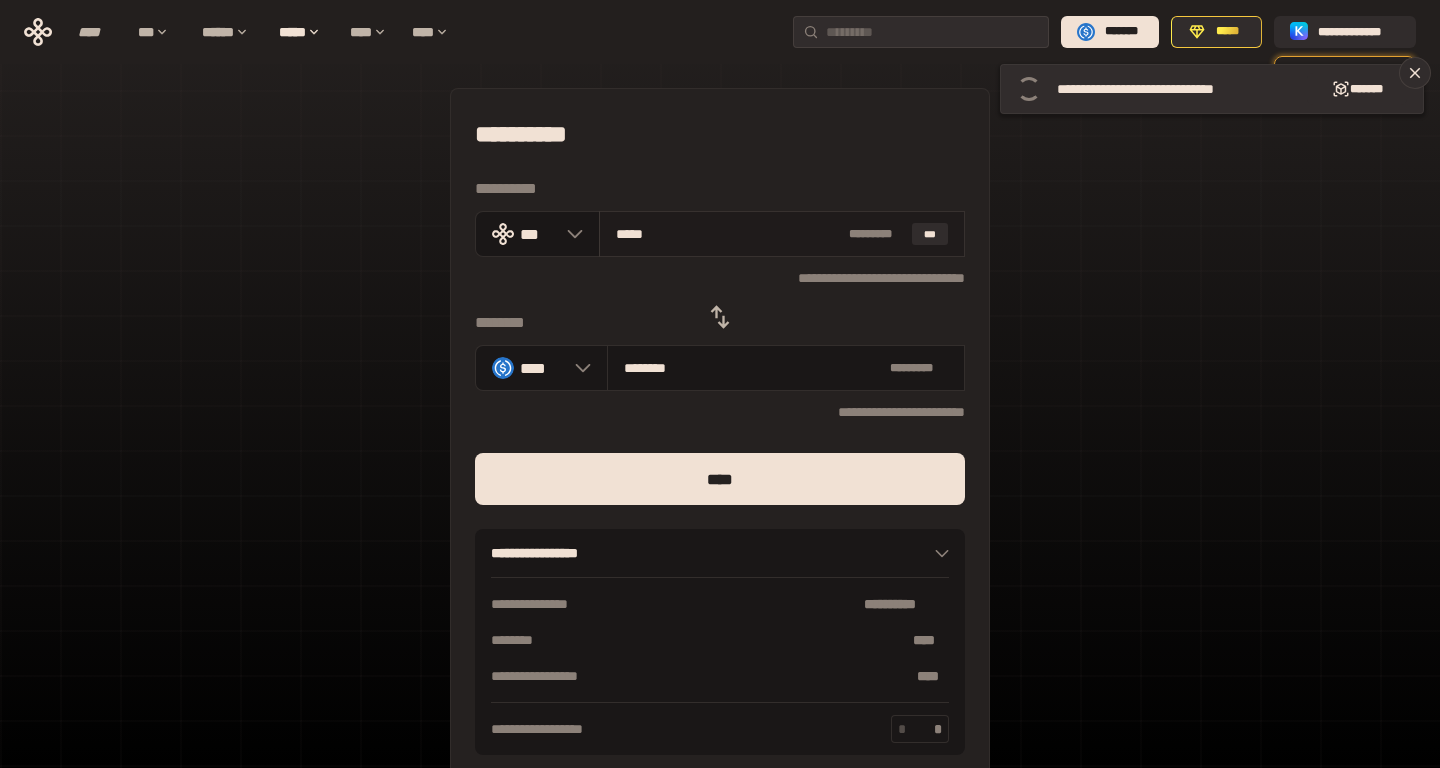 type on "********" 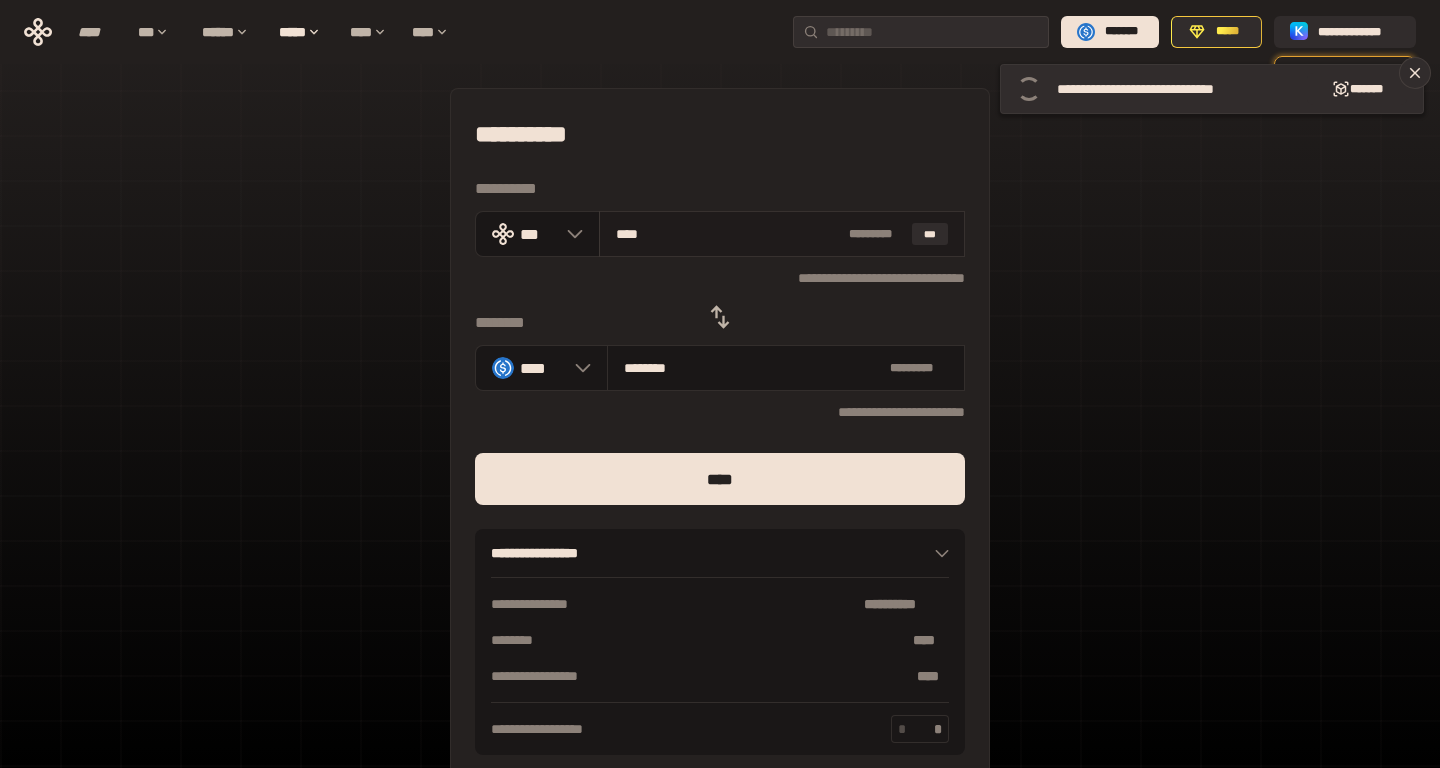 type on "********" 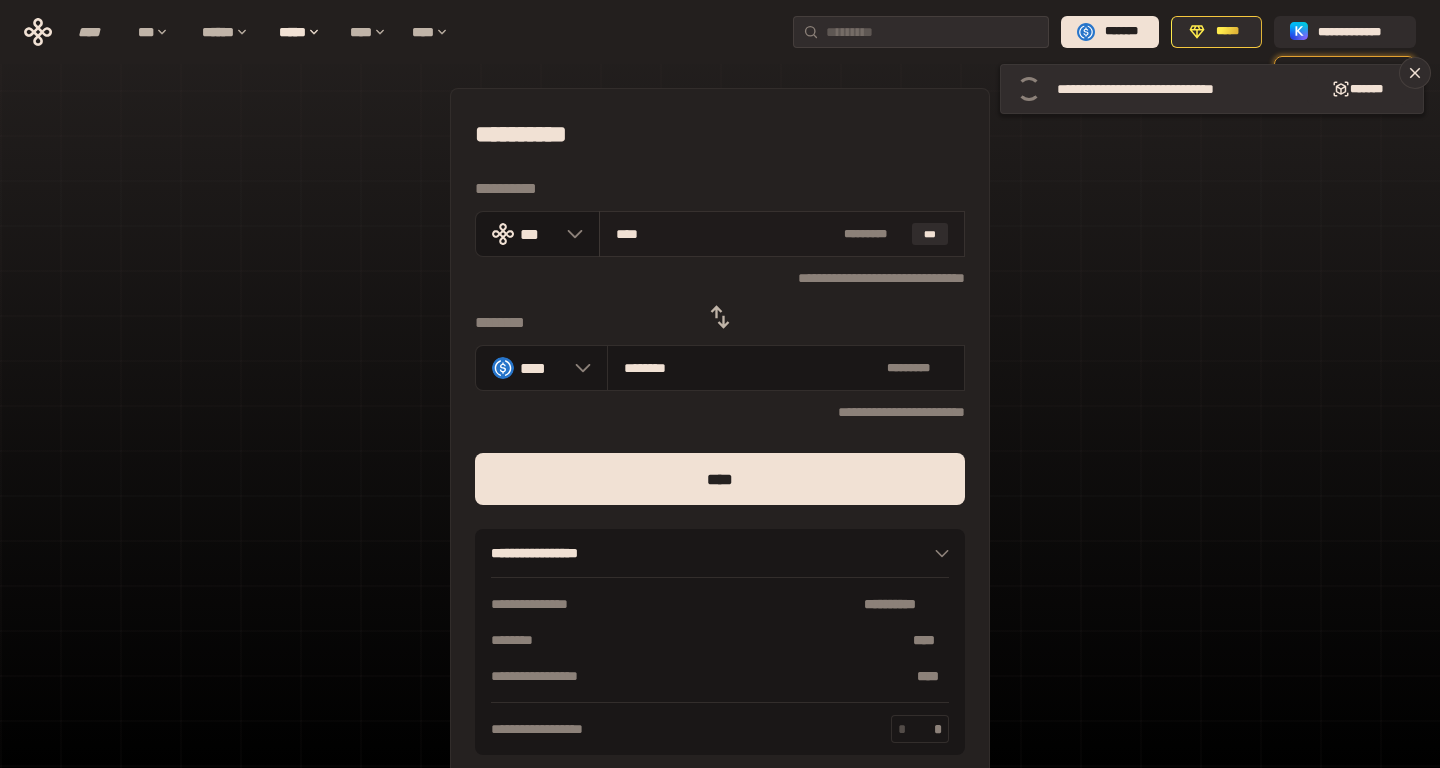 type on "***" 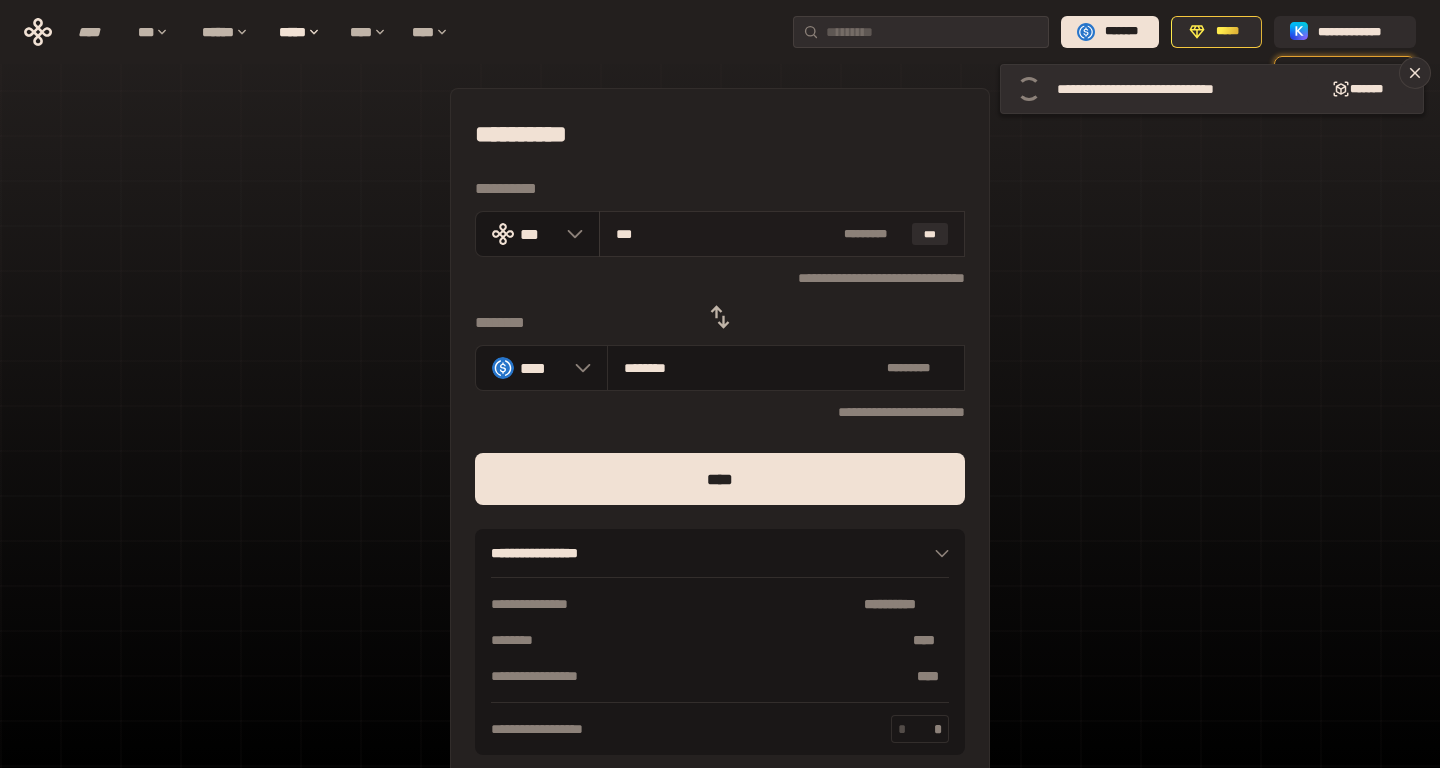 type on "********" 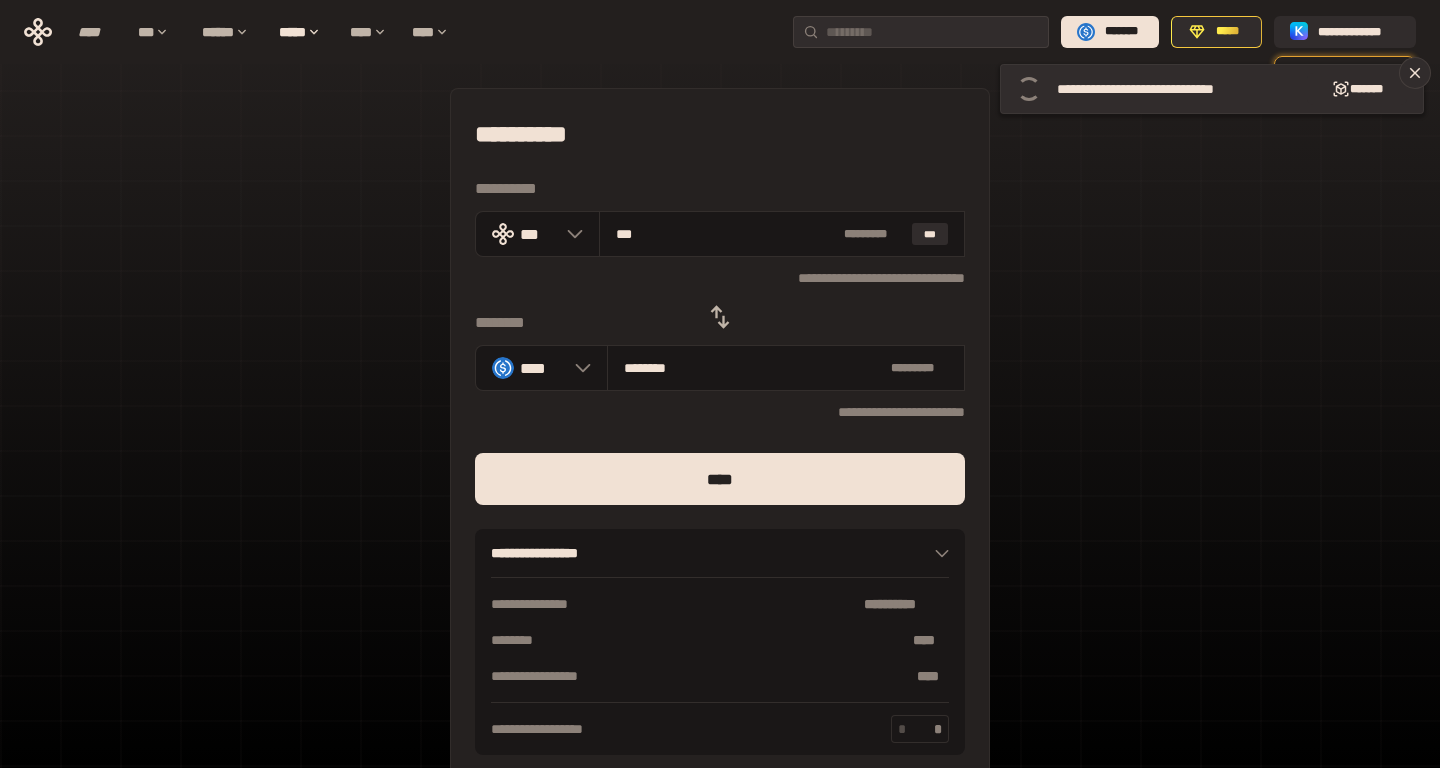 type on "***" 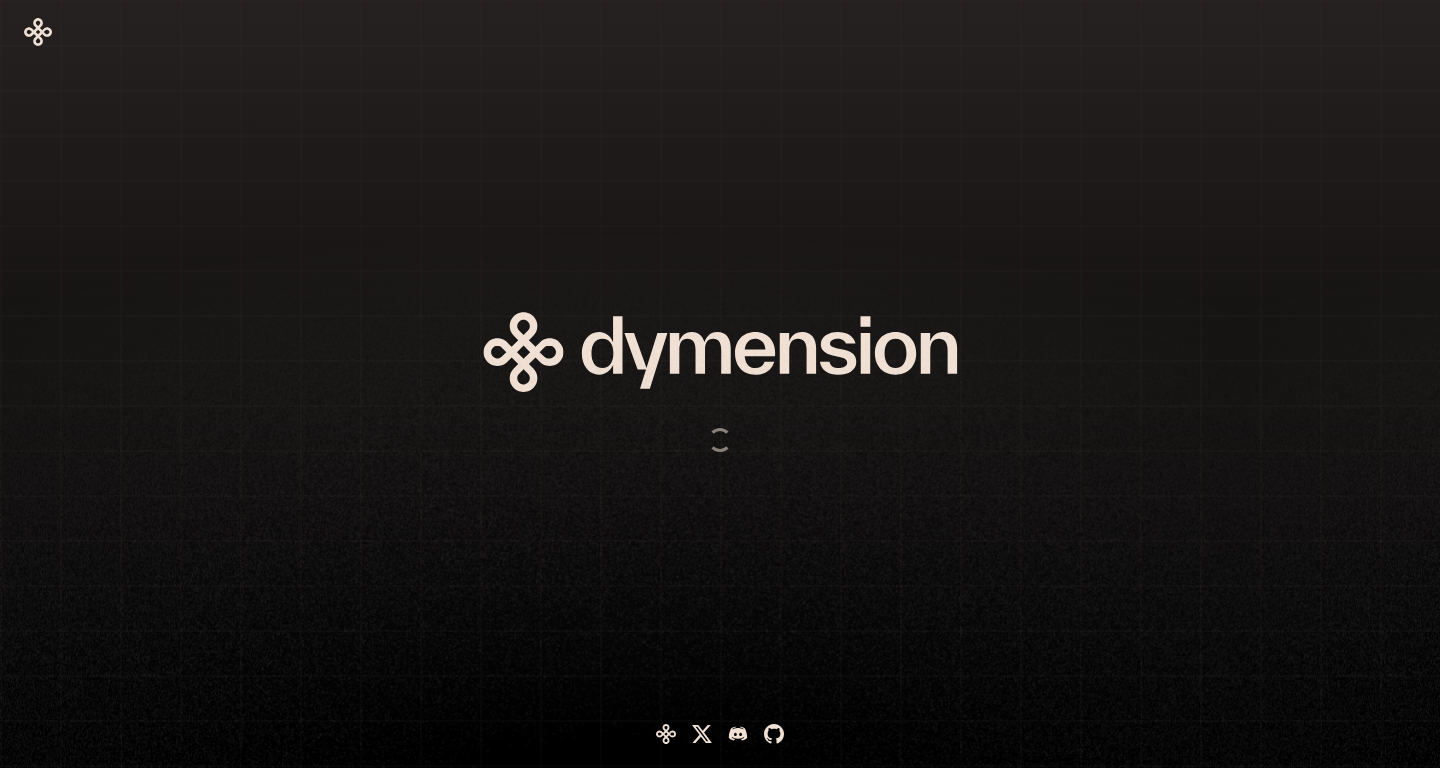 scroll, scrollTop: 0, scrollLeft: 0, axis: both 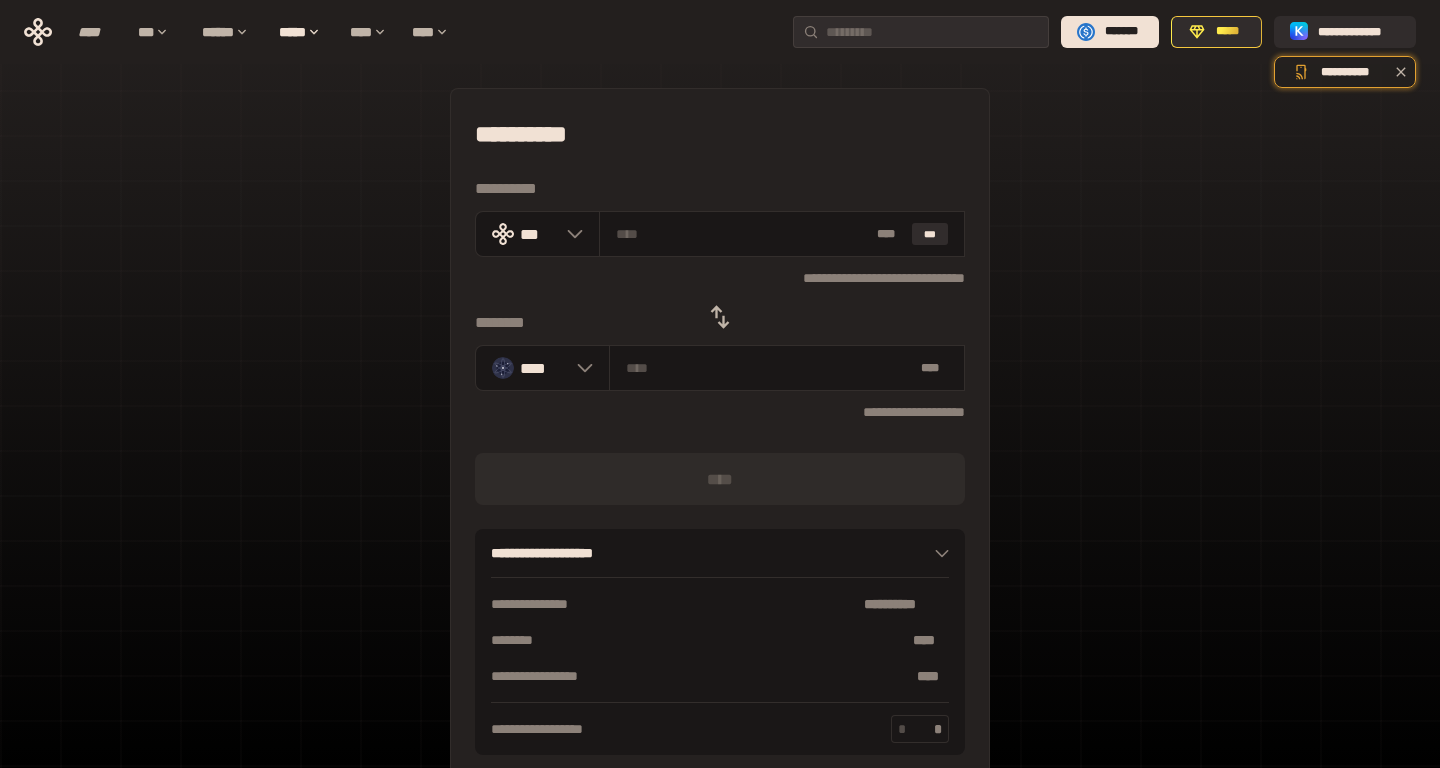click 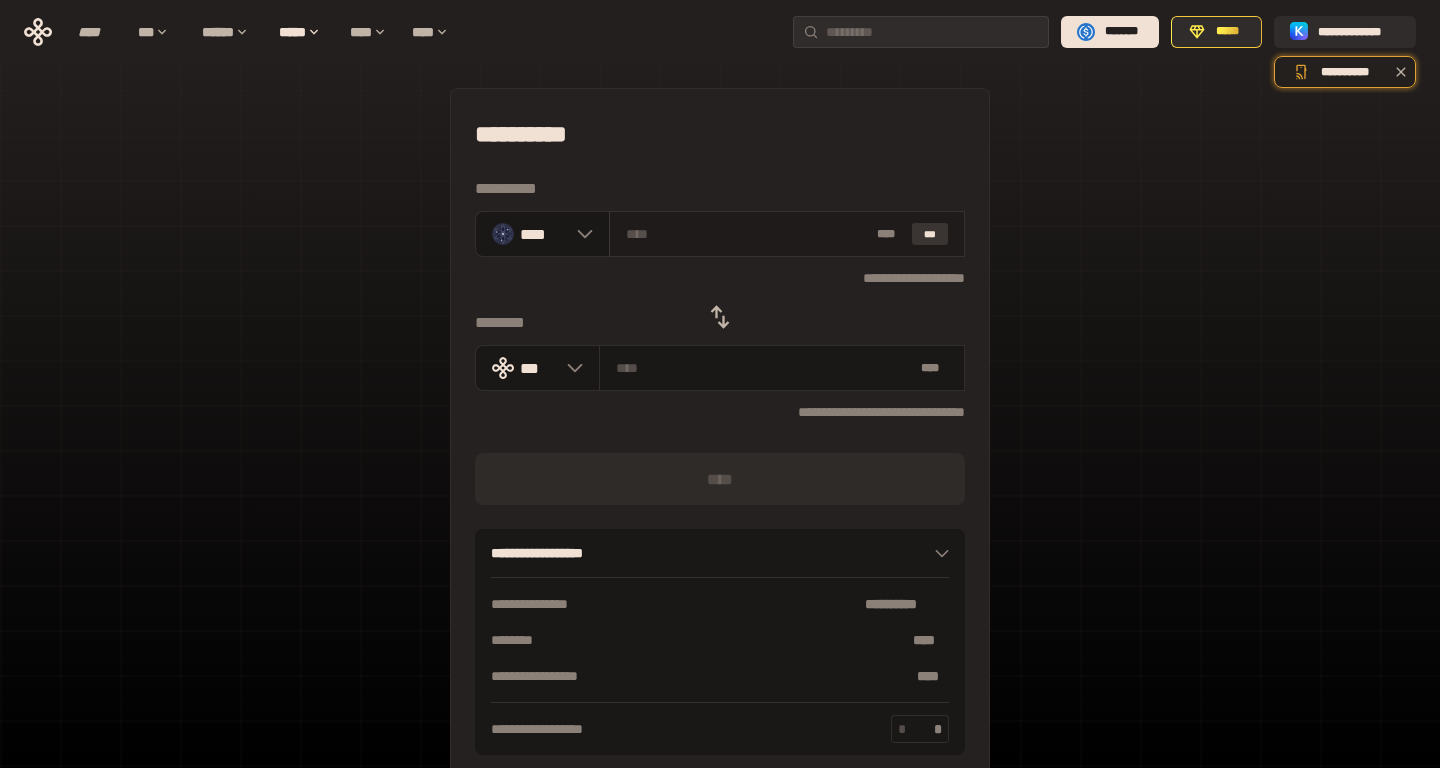 click on "***" at bounding box center [930, 234] 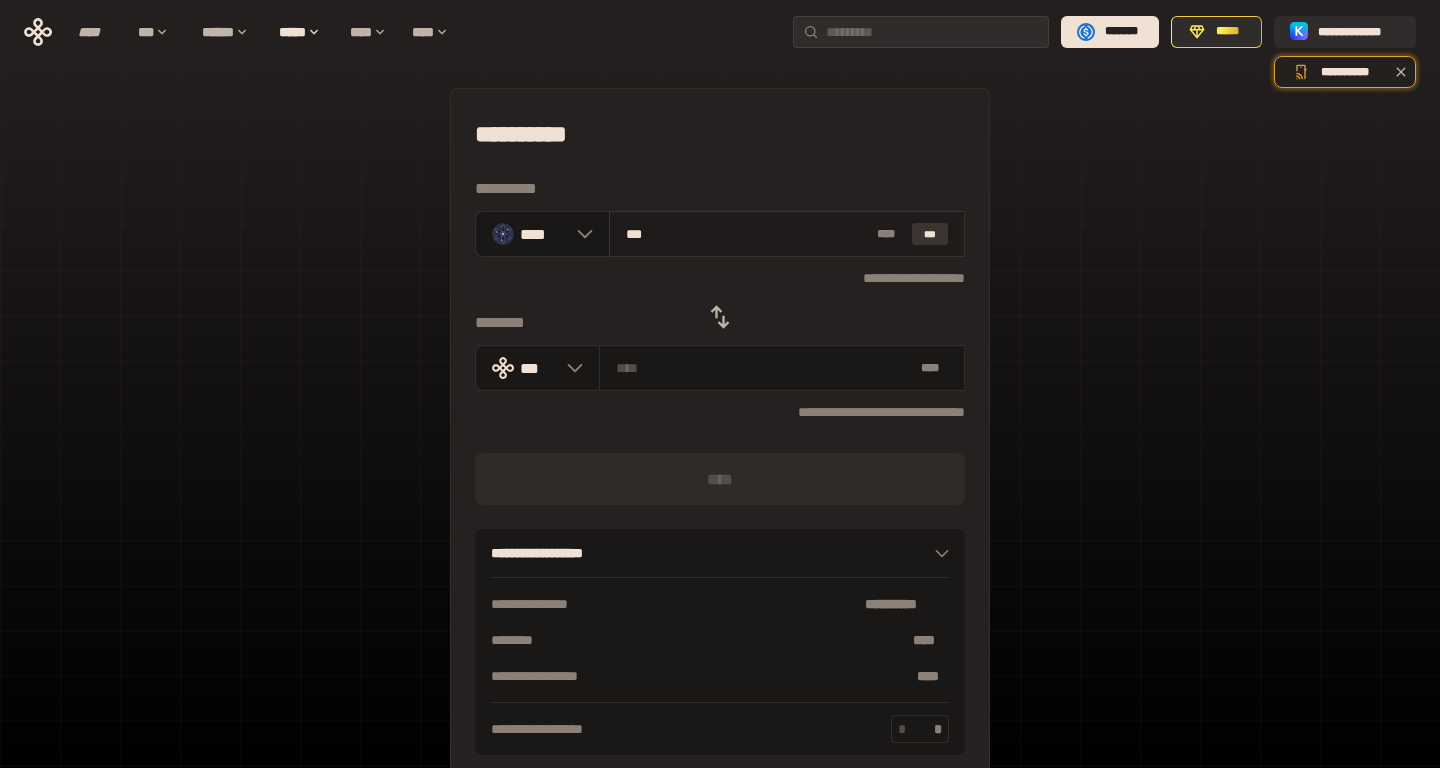 type on "**********" 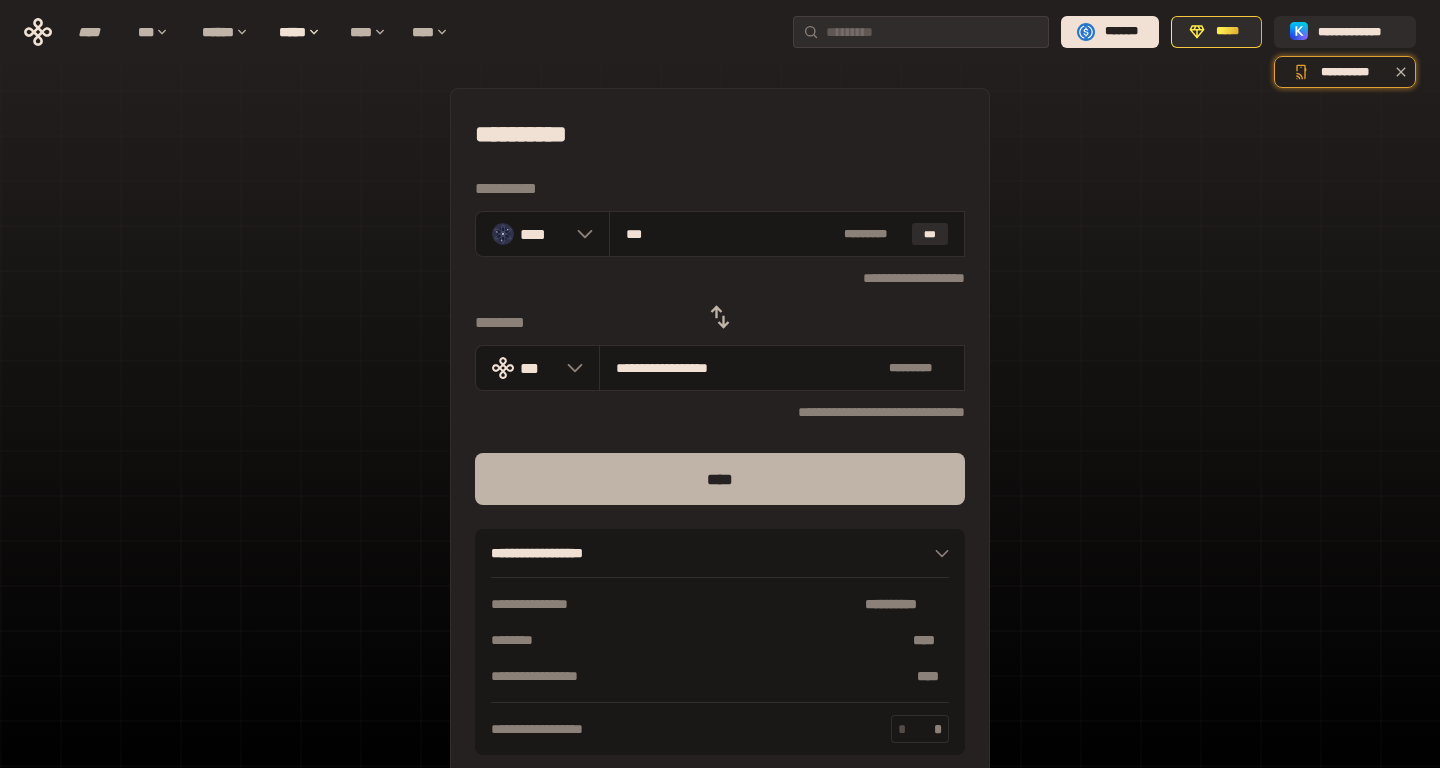 click on "****" at bounding box center (720, 479) 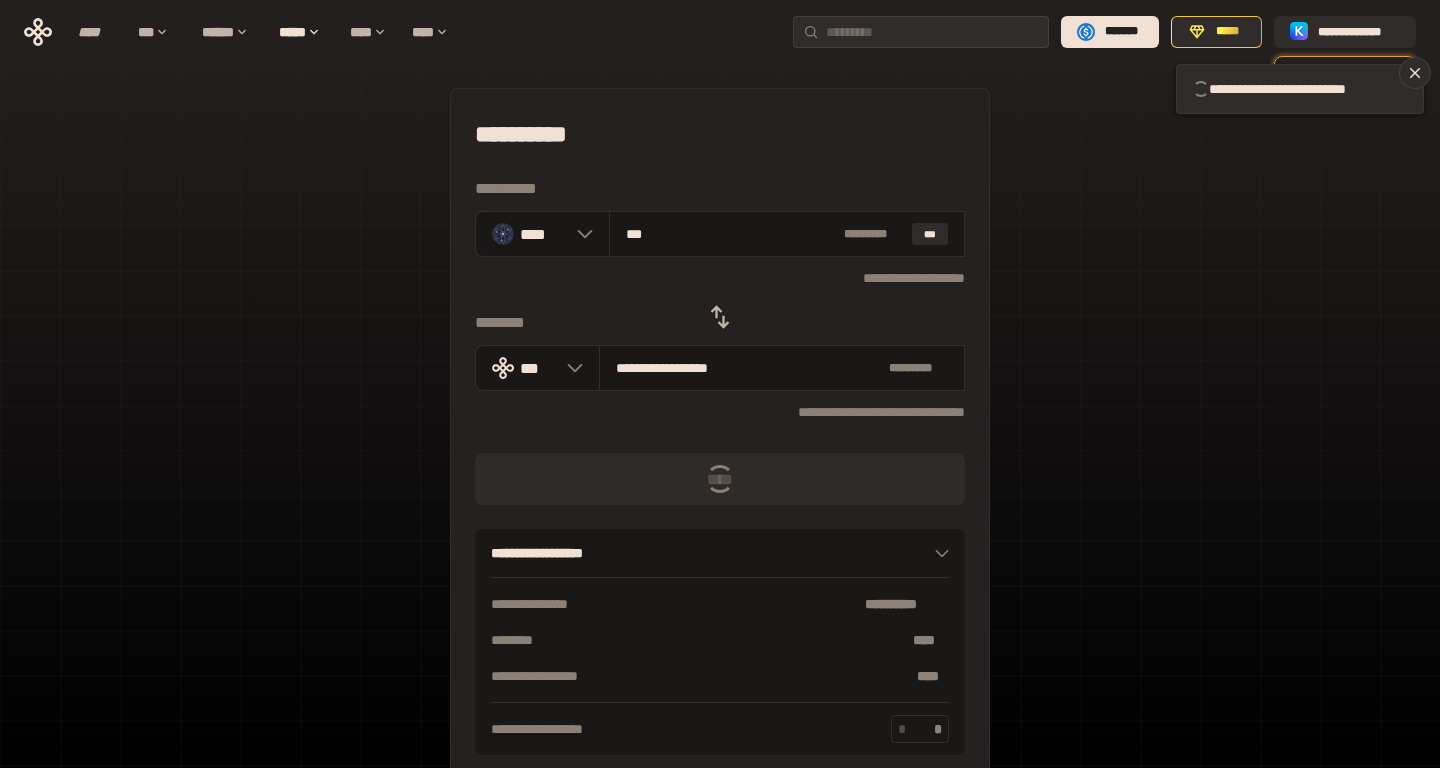type 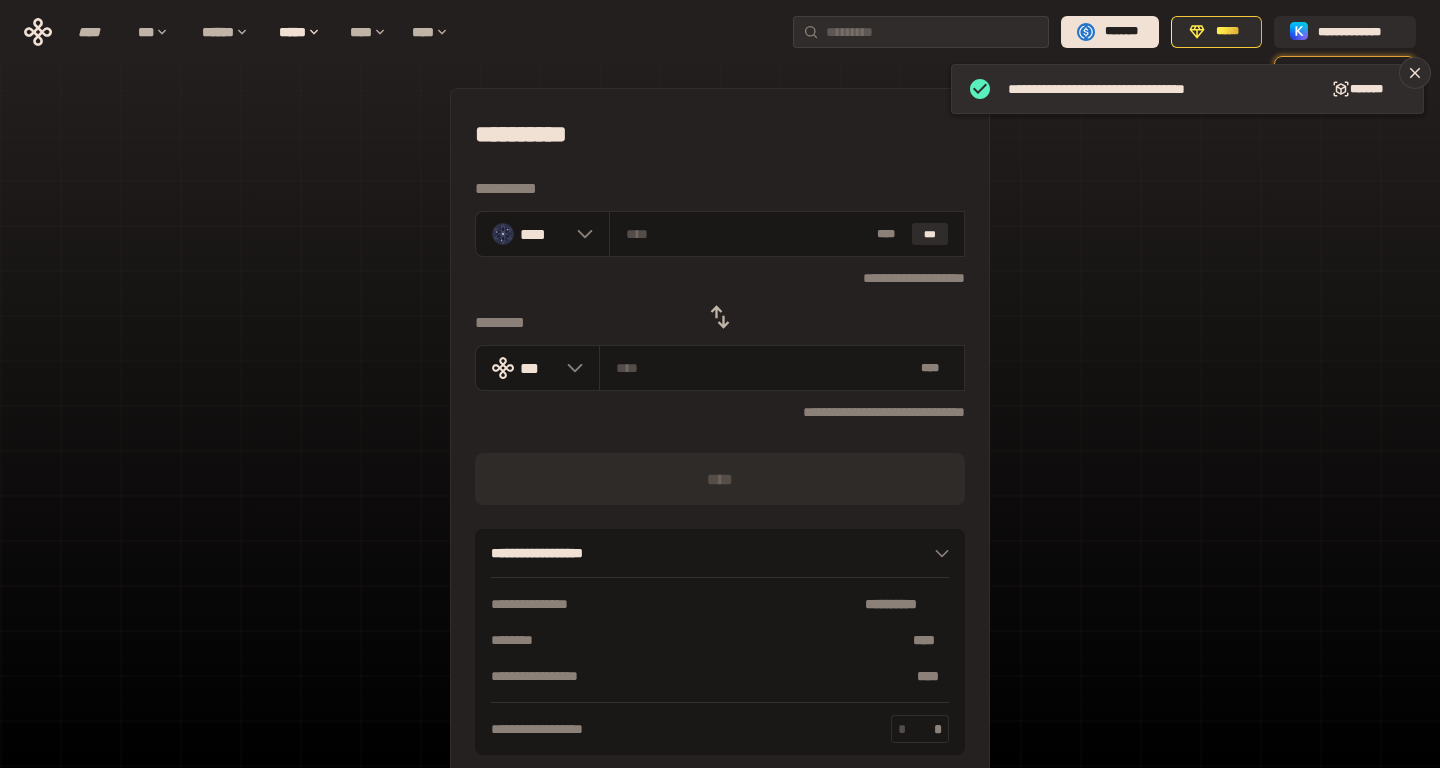 click 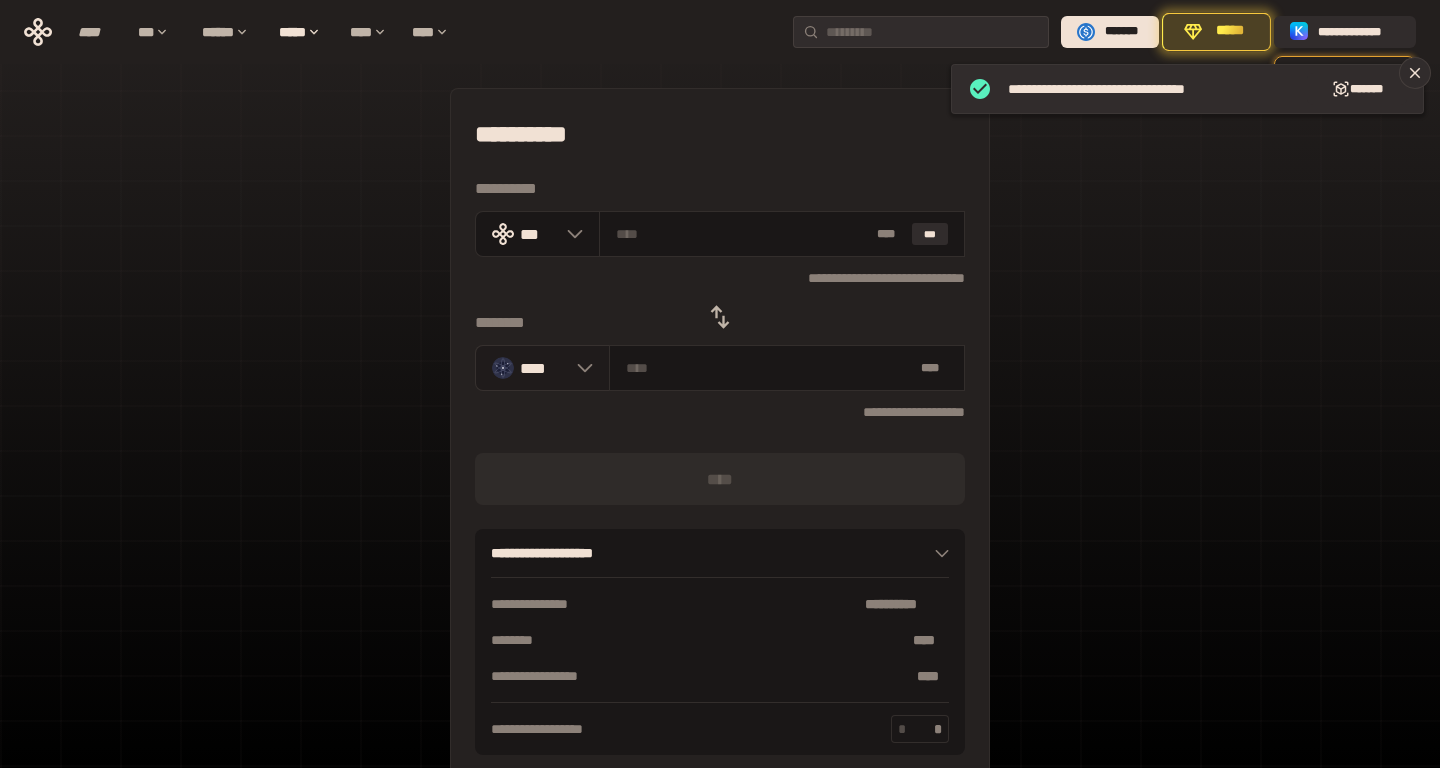 click on "****" at bounding box center (543, 368) 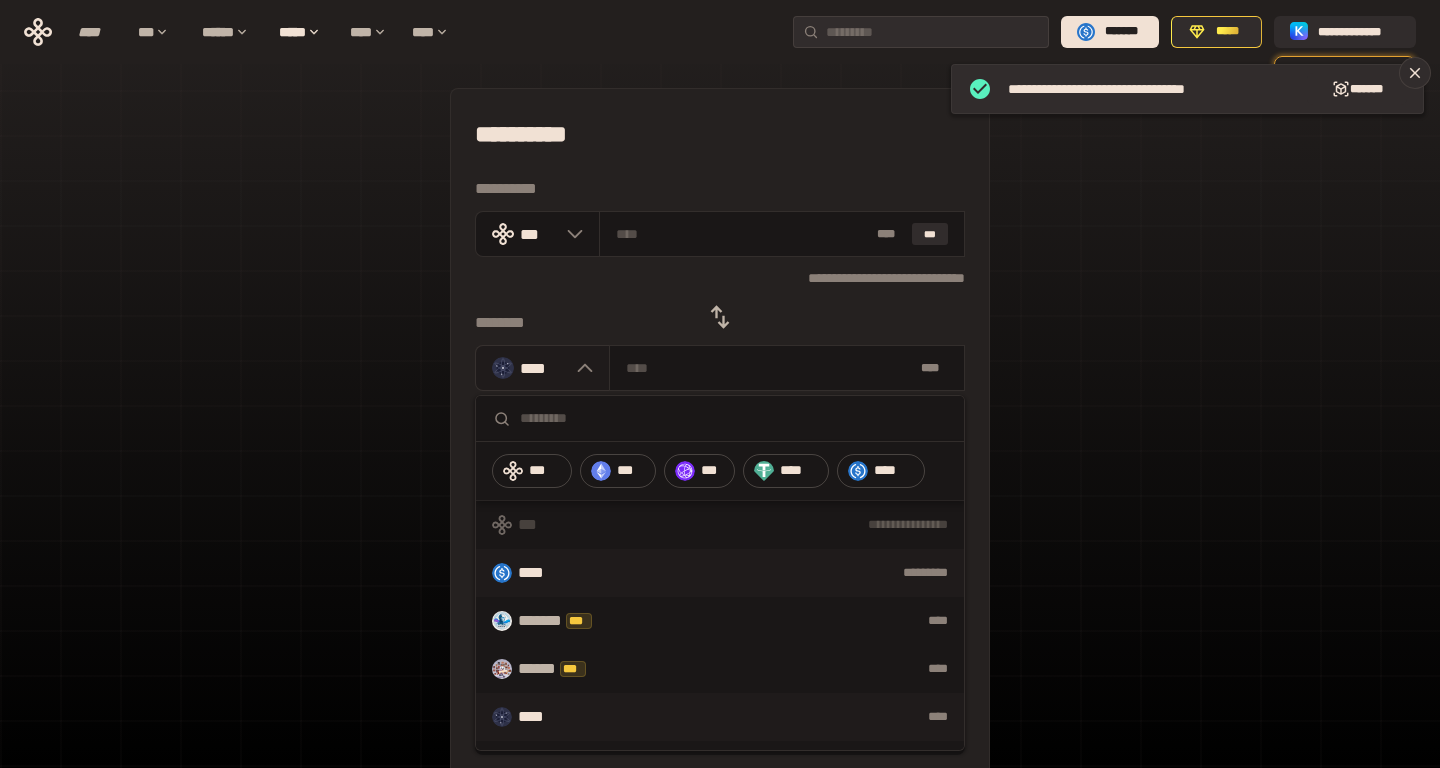 click on "*********" at bounding box center (767, 573) 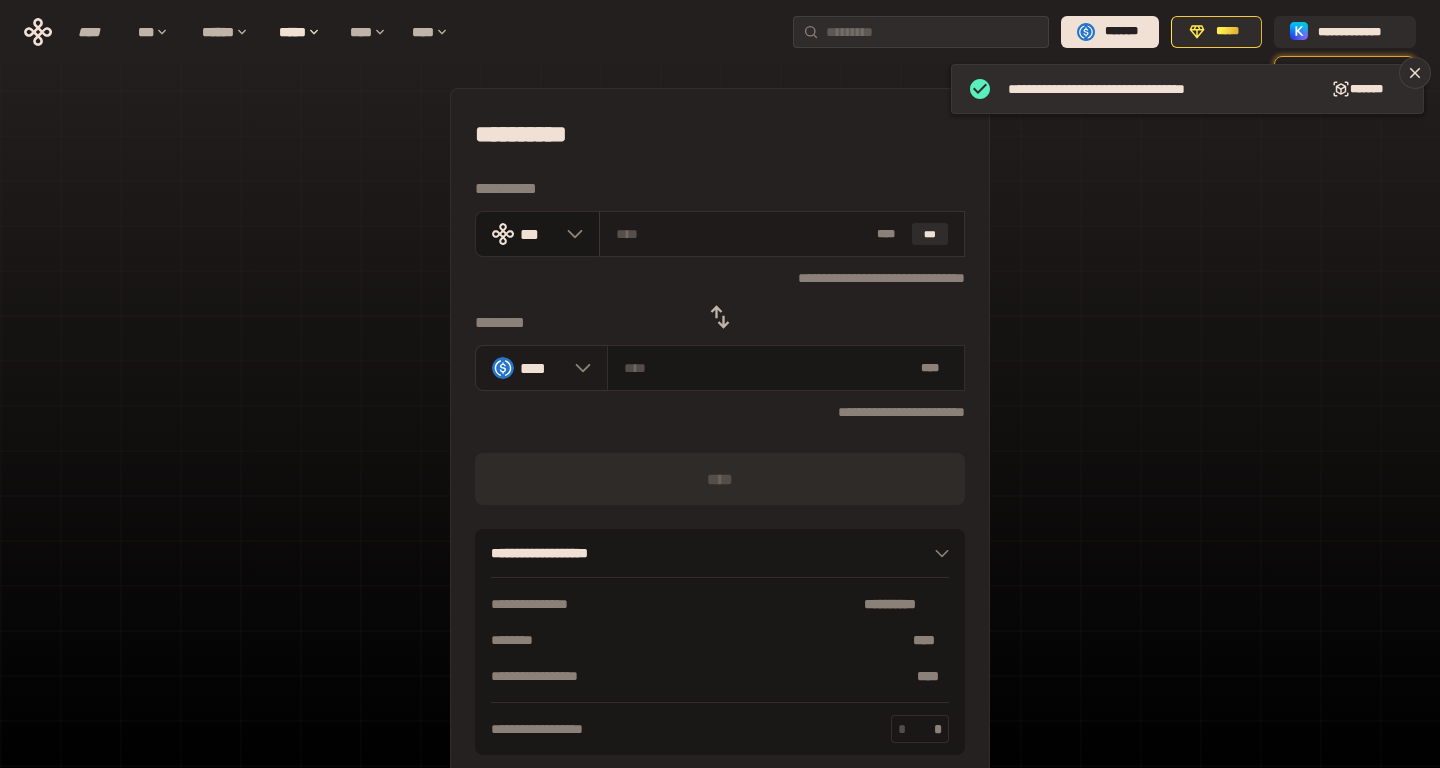 click at bounding box center (743, 234) 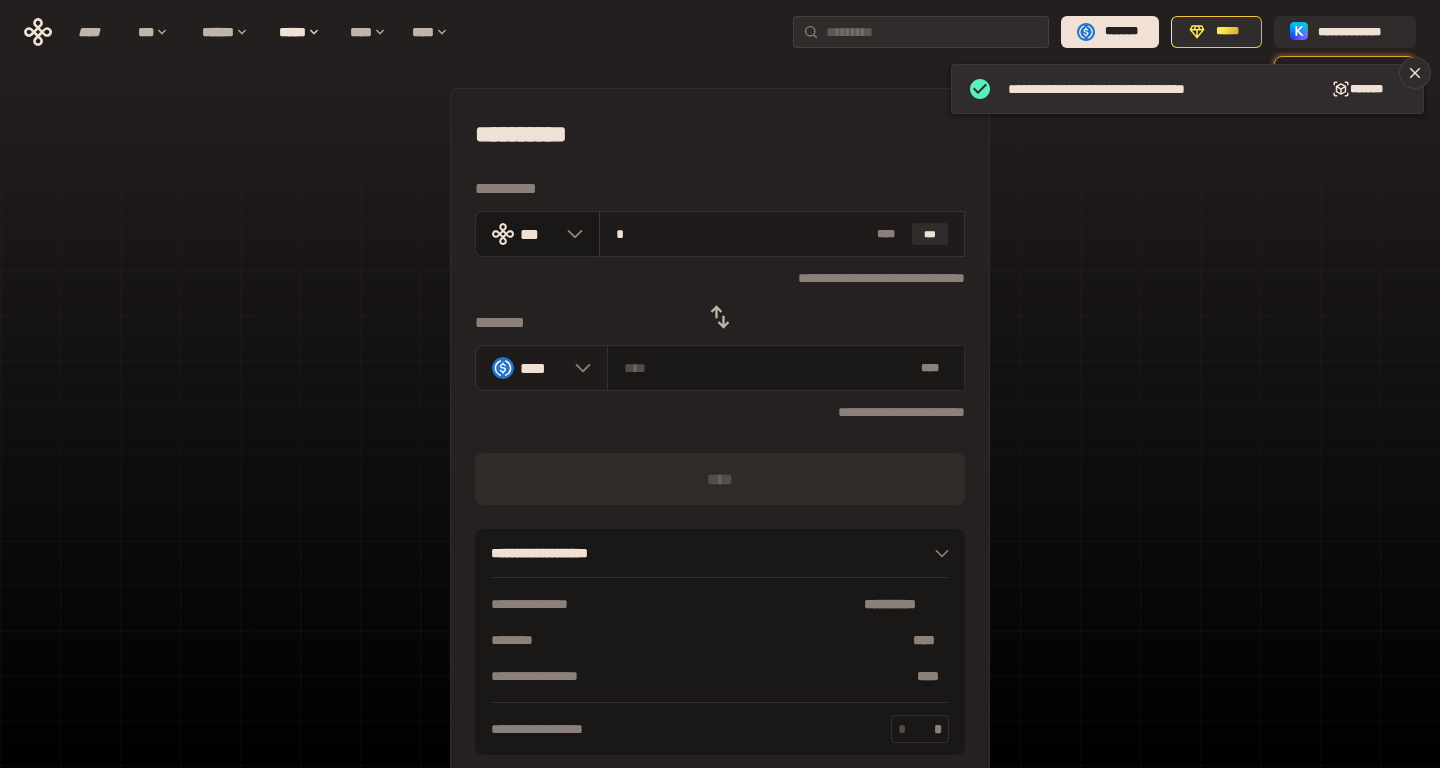 type on "********" 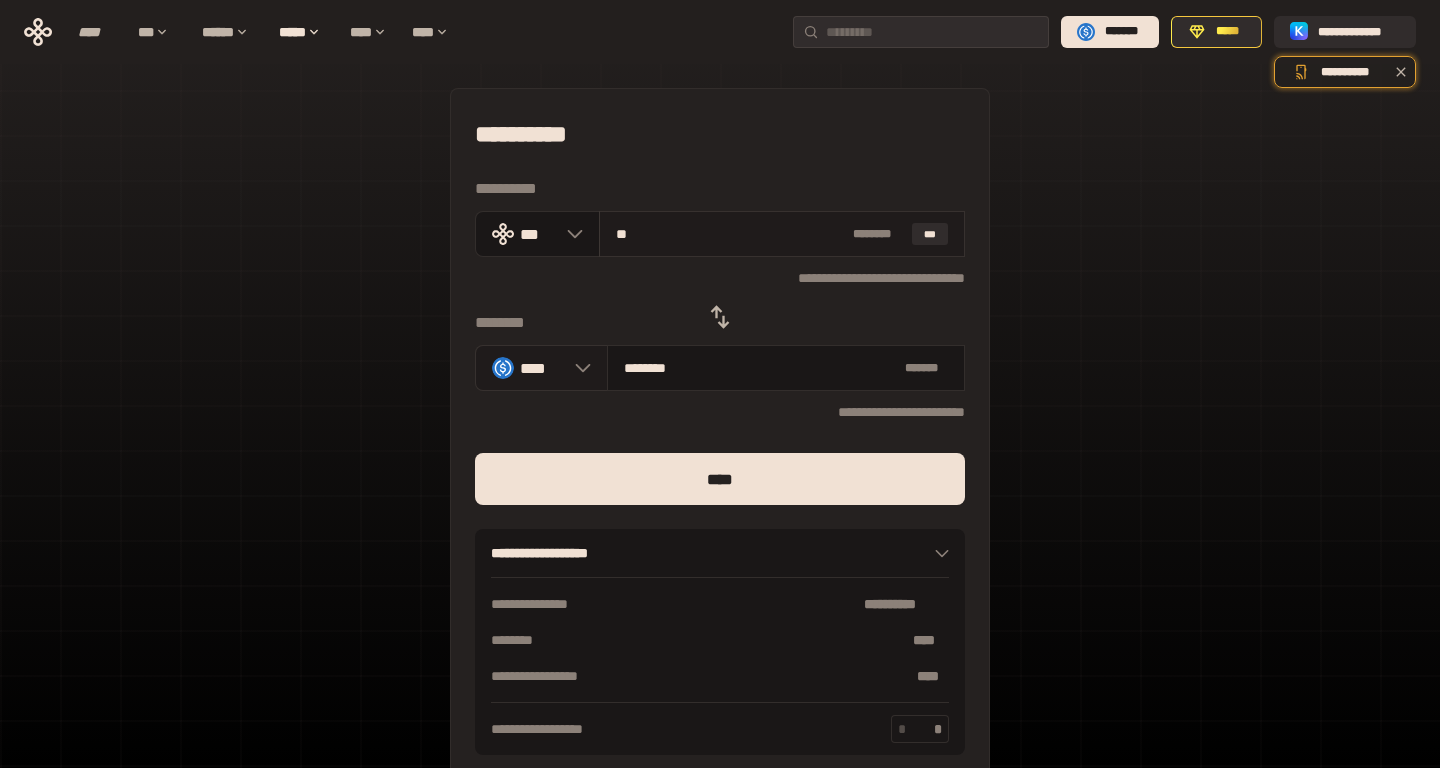 type on "***" 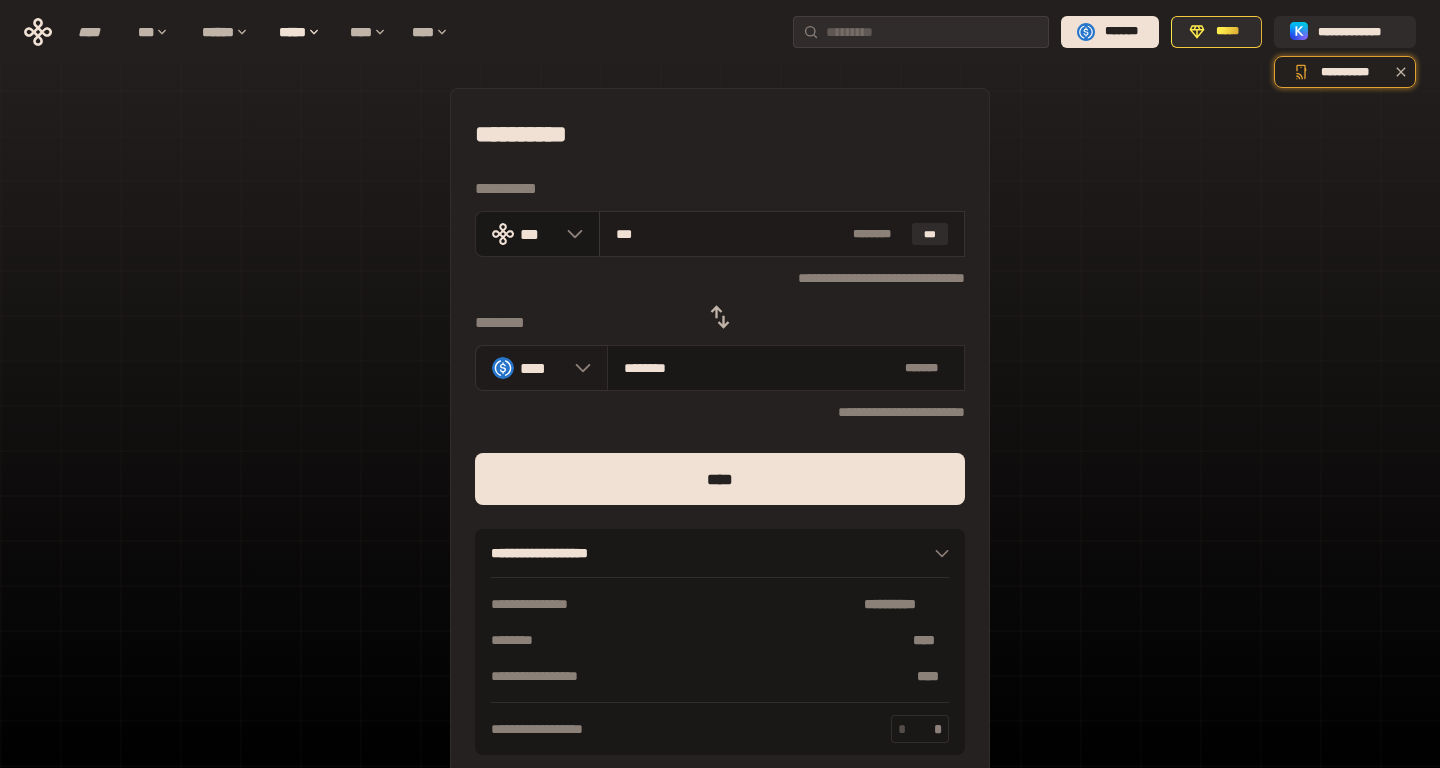 type on "********" 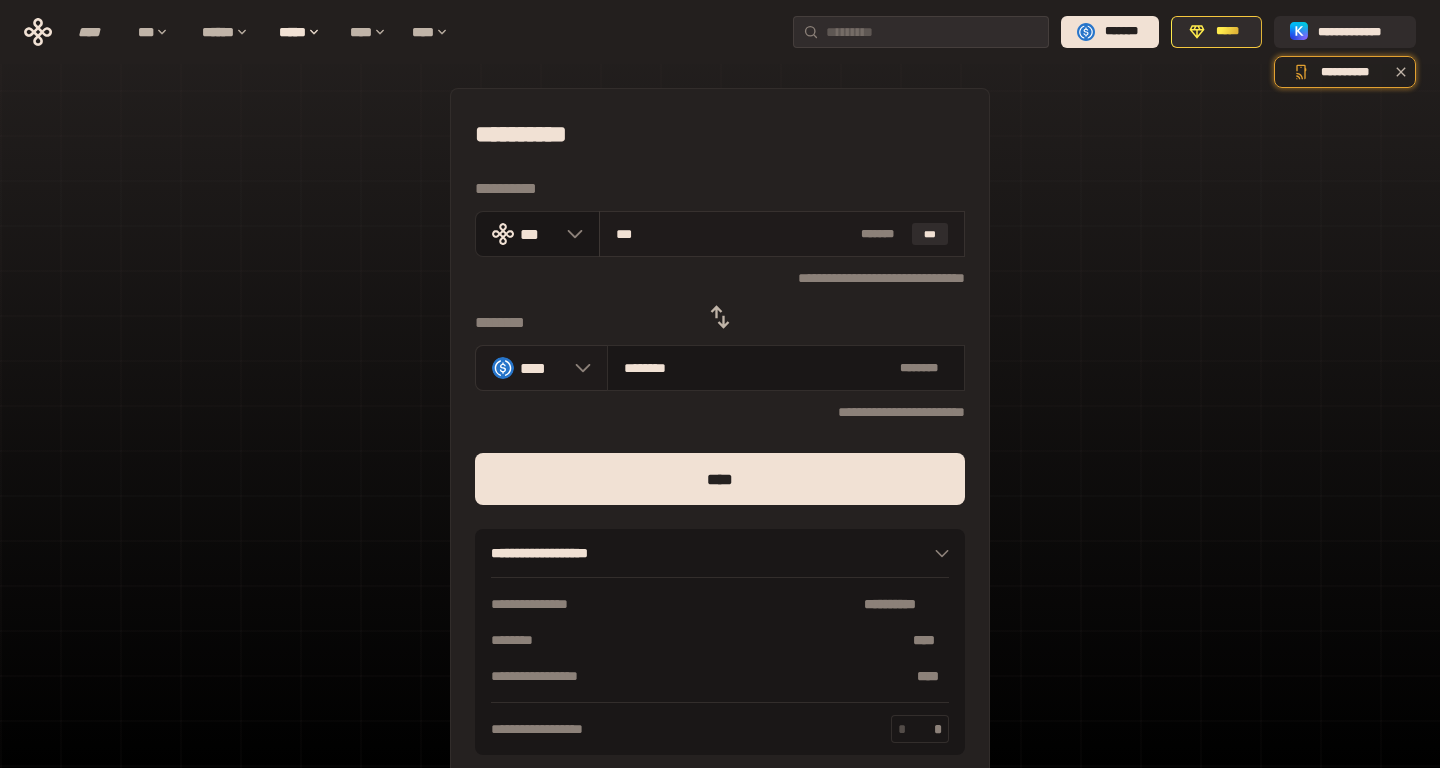 type on "****" 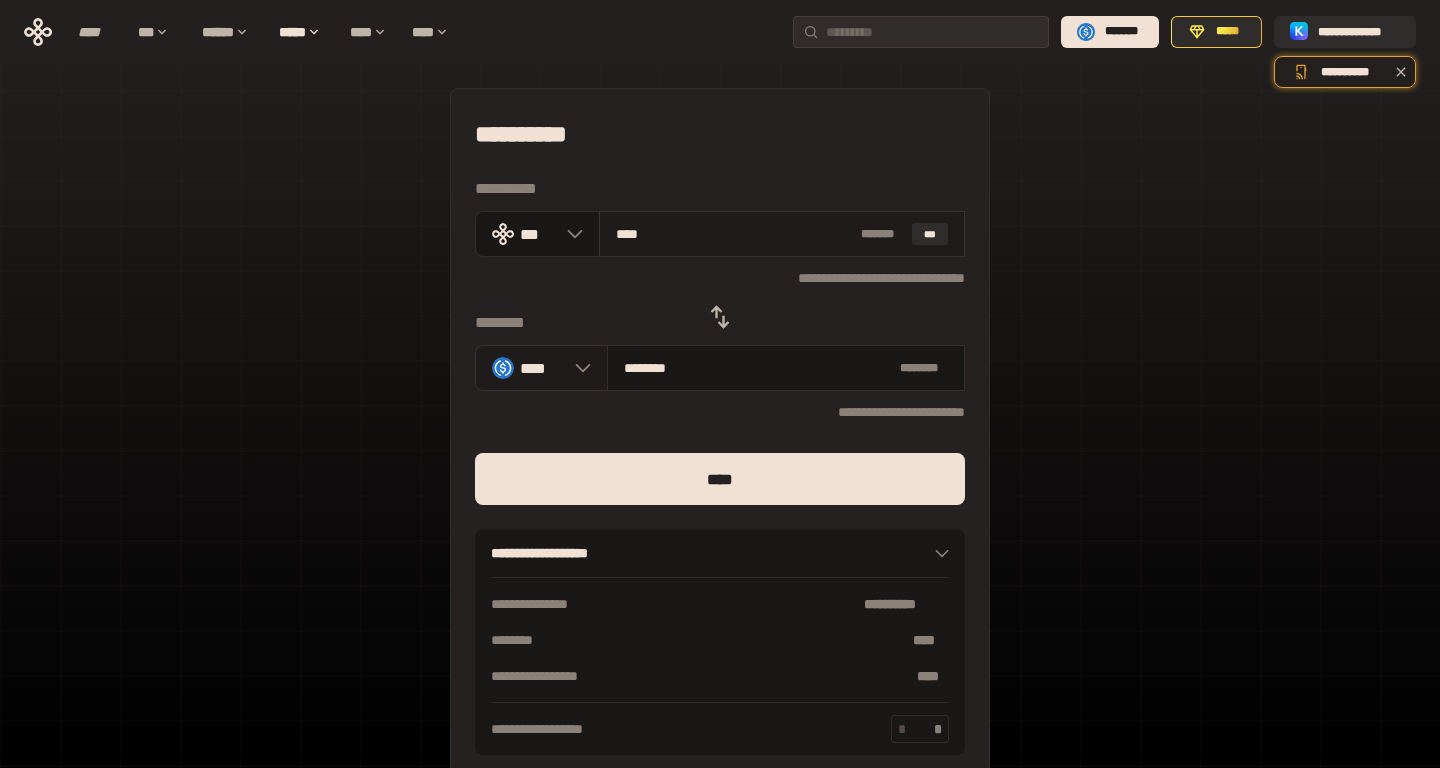 type on "********" 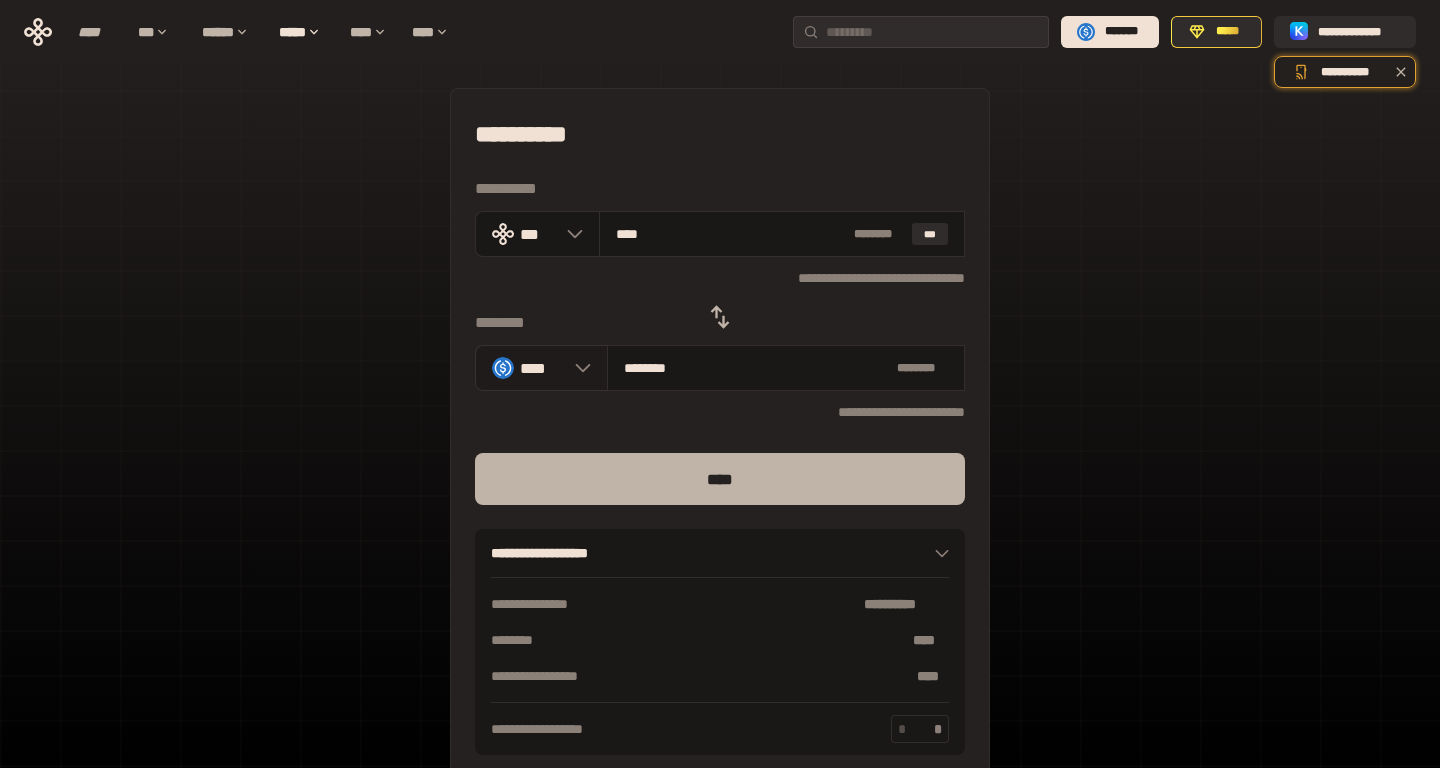 type on "****" 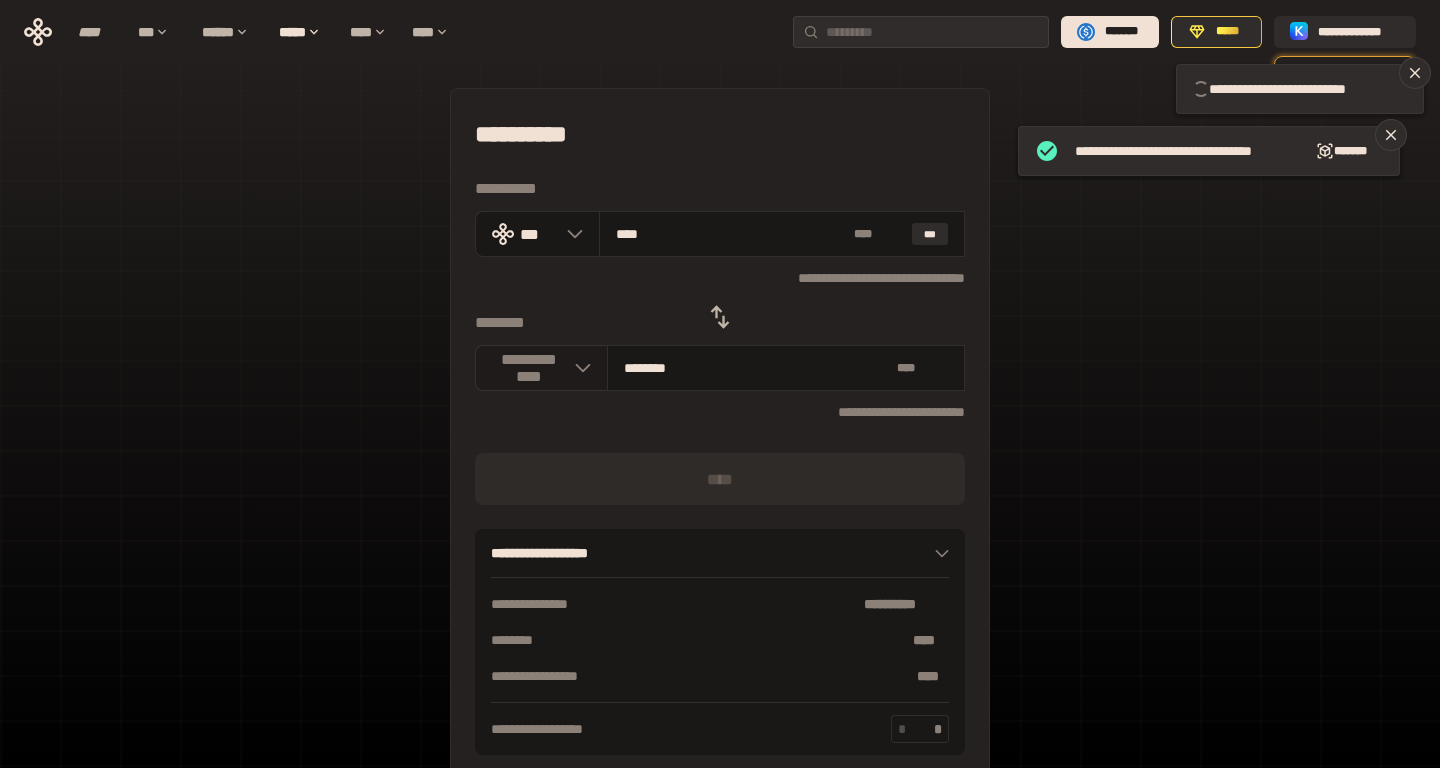 type 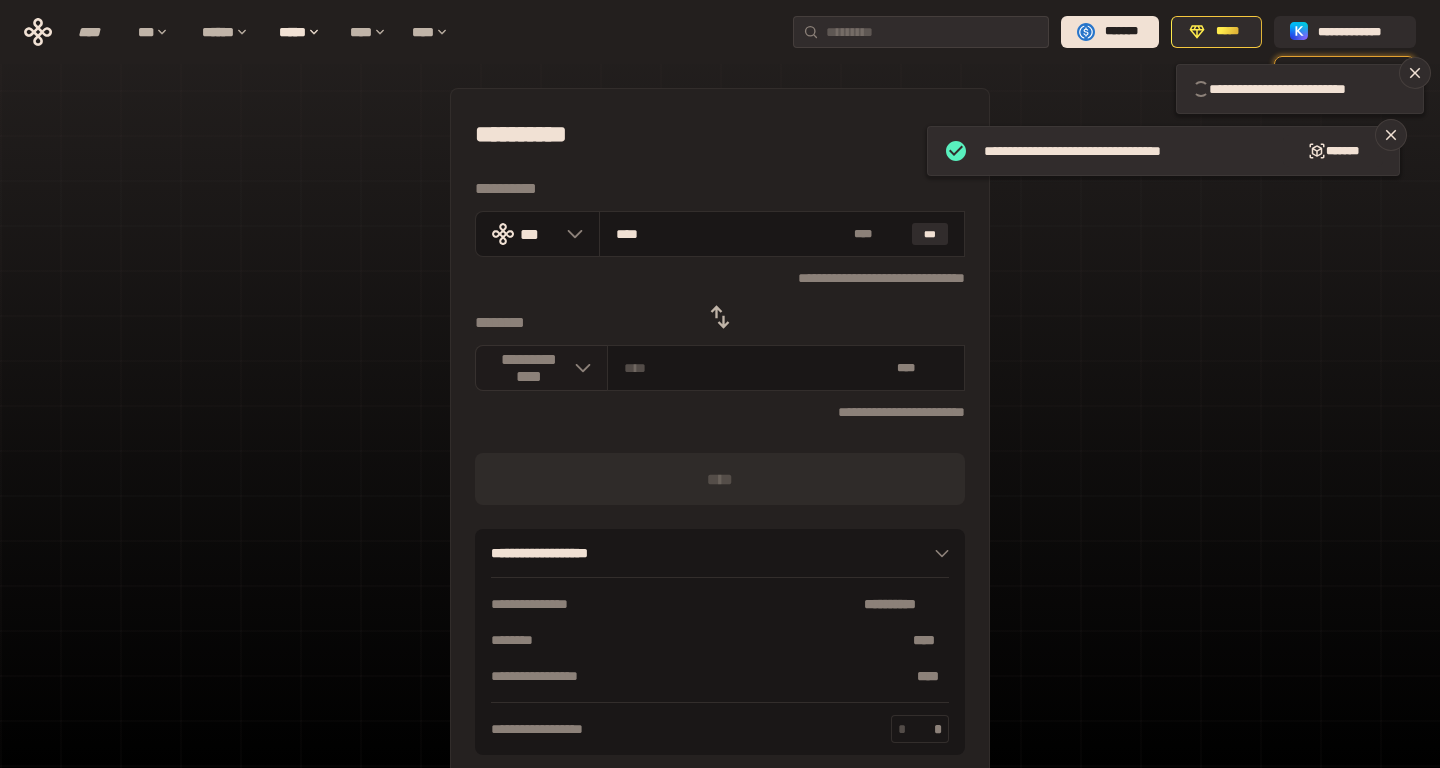 type 